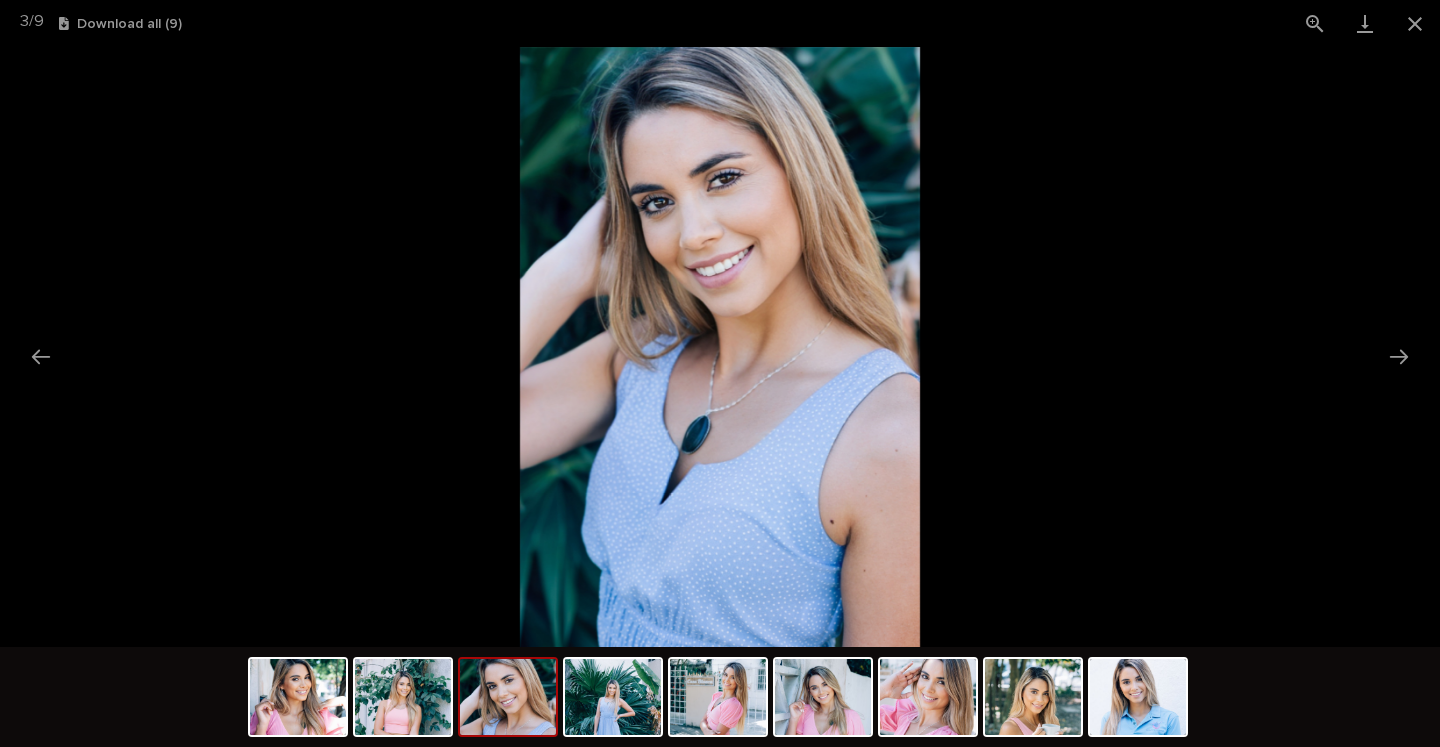 scroll, scrollTop: 0, scrollLeft: 0, axis: both 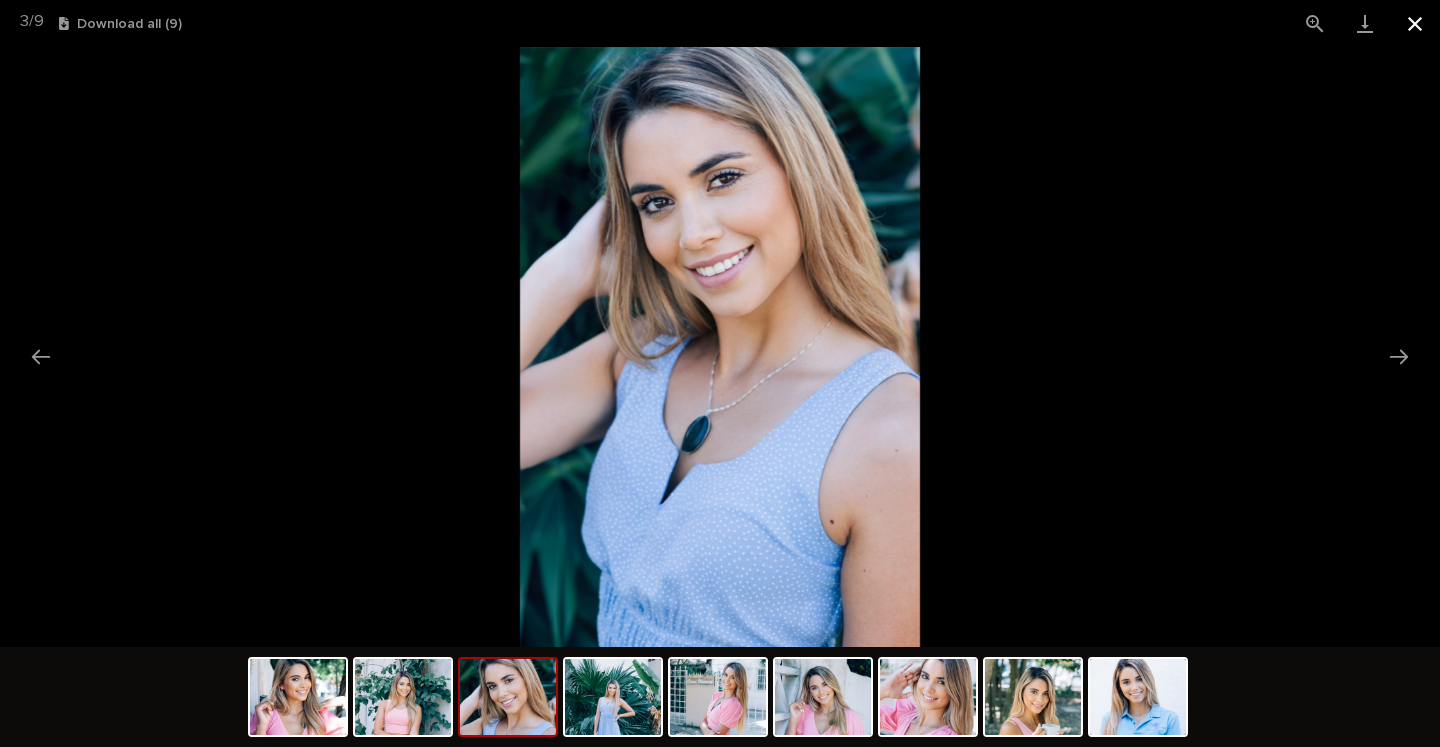 click at bounding box center (1415, 23) 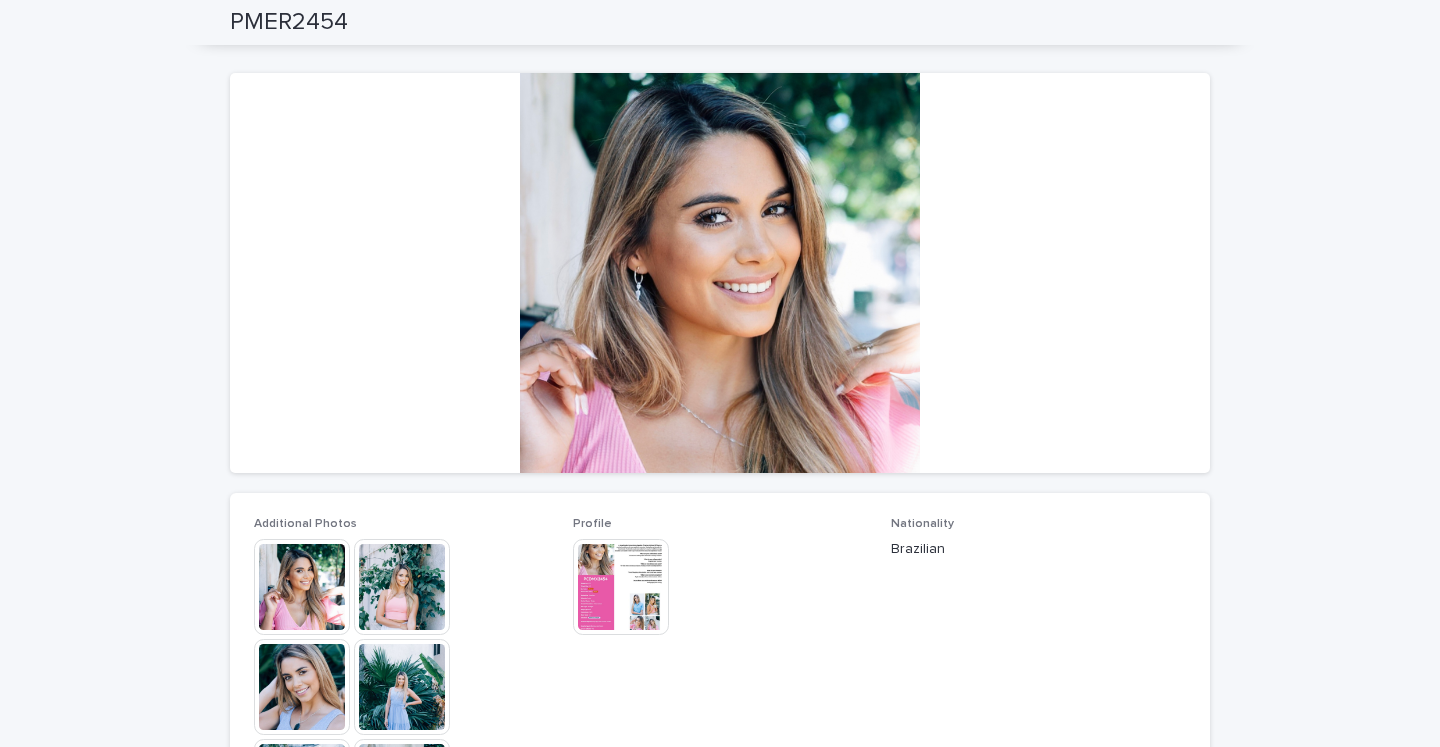 scroll, scrollTop: 0, scrollLeft: 0, axis: both 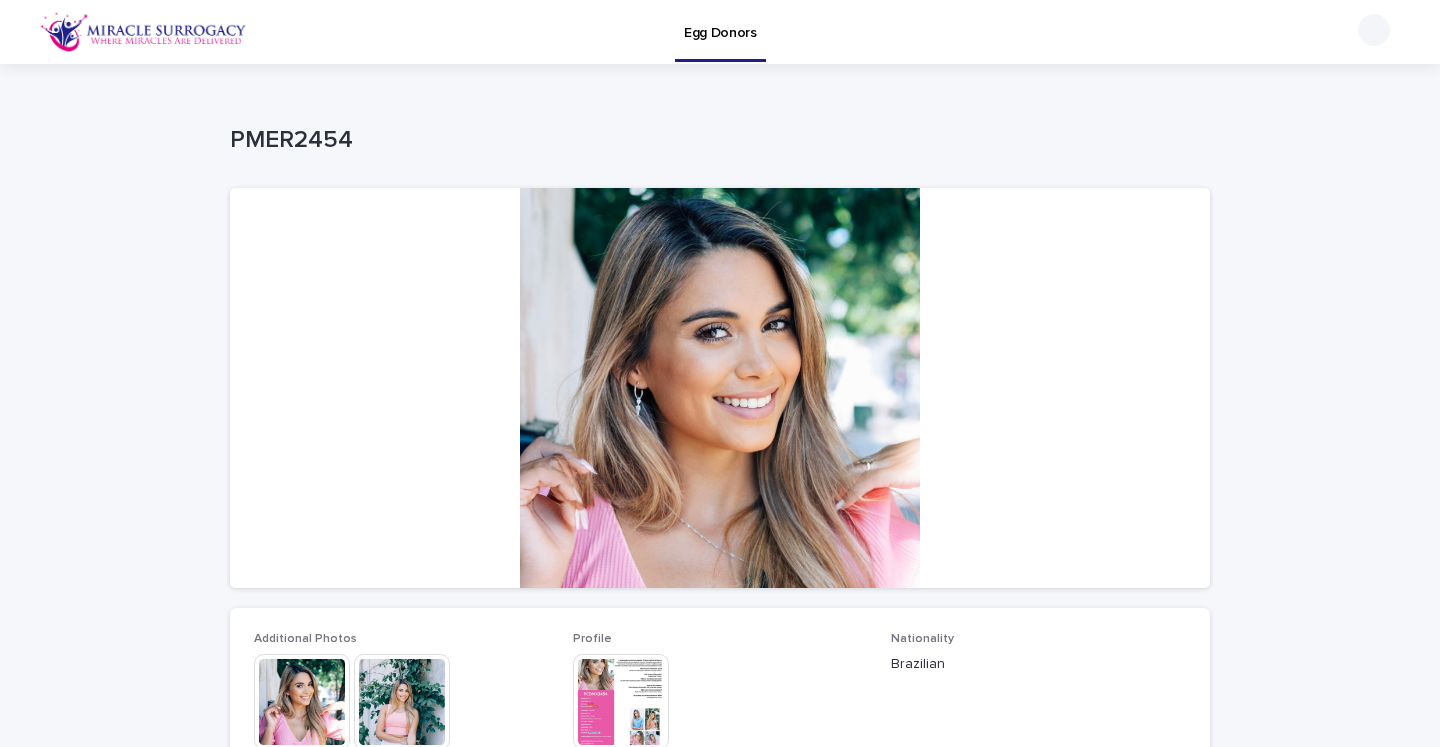 drag, startPoint x: 699, startPoint y: 562, endPoint x: 386, endPoint y: 330, distance: 389.6062 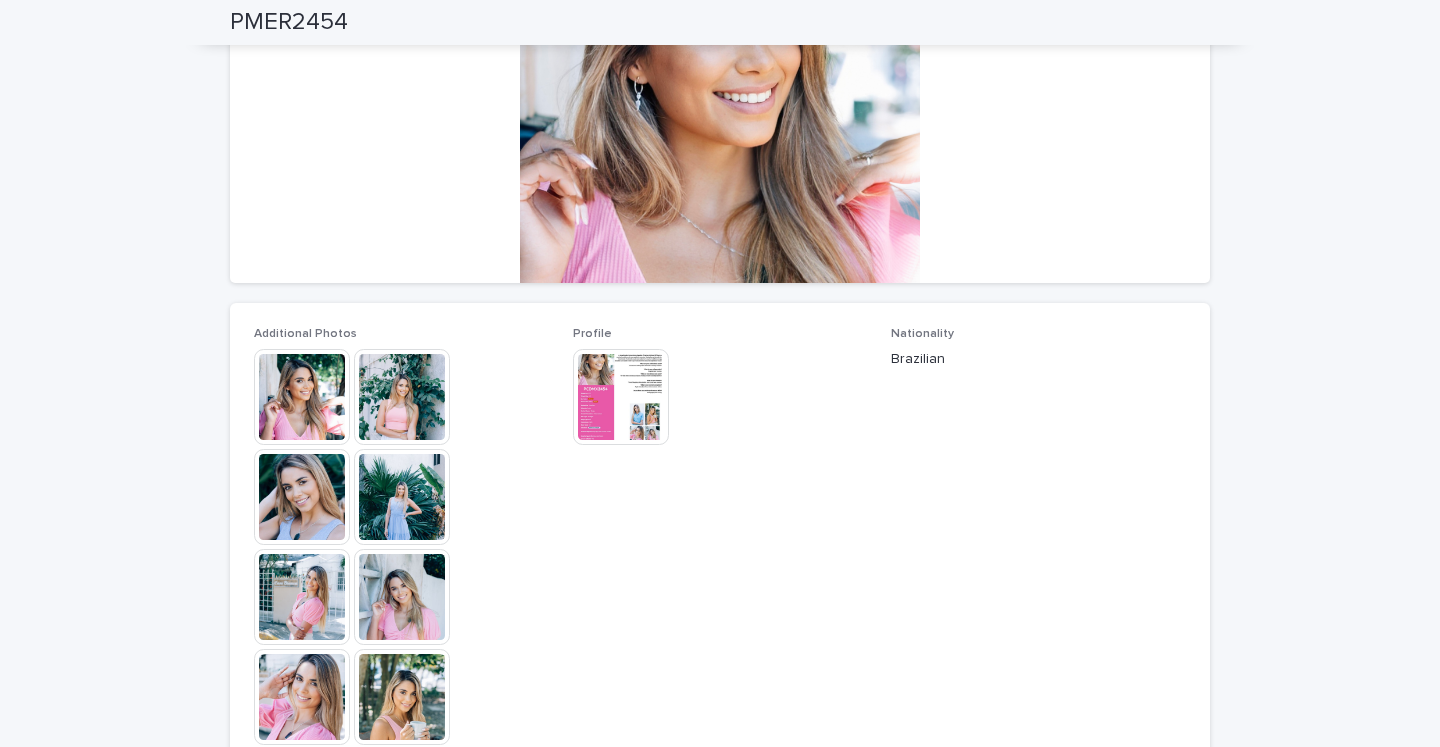 scroll, scrollTop: 309, scrollLeft: 0, axis: vertical 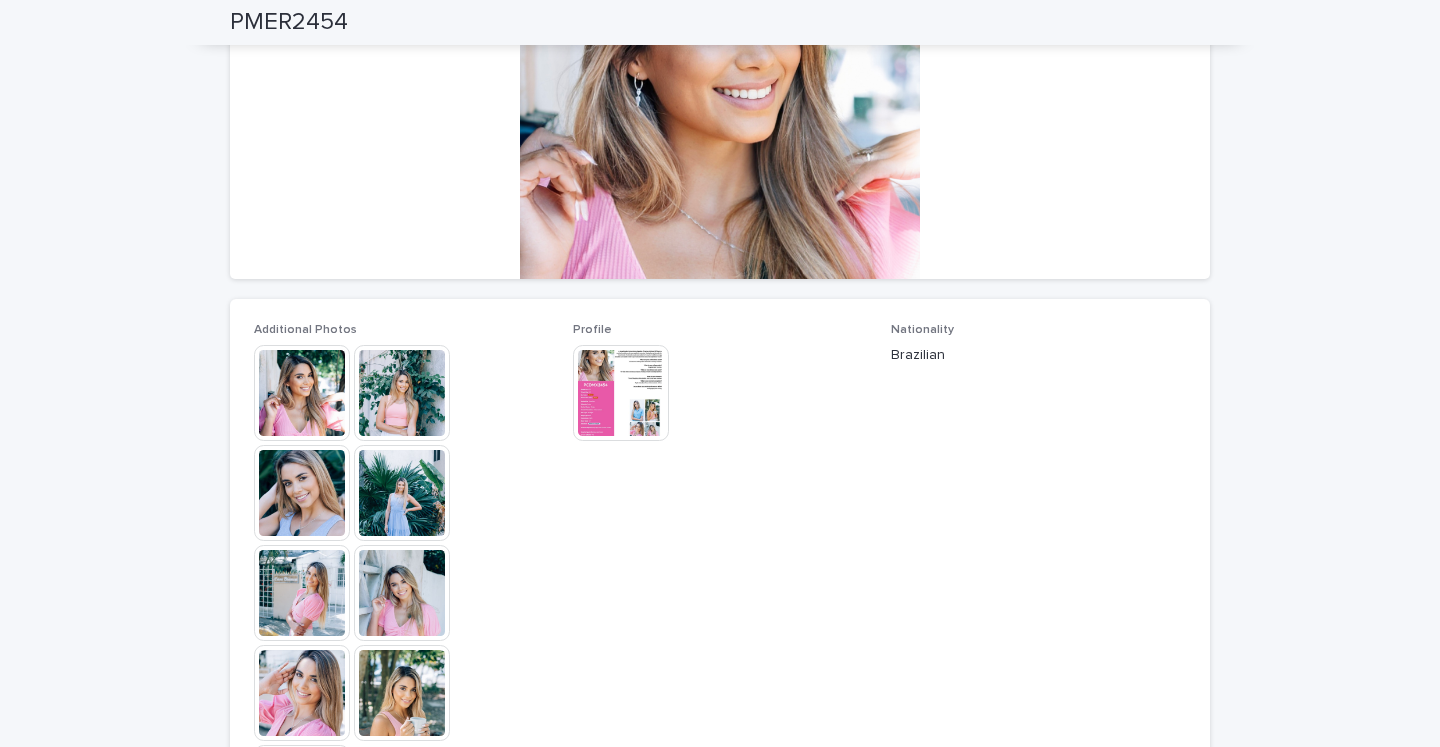 click at bounding box center [621, 393] 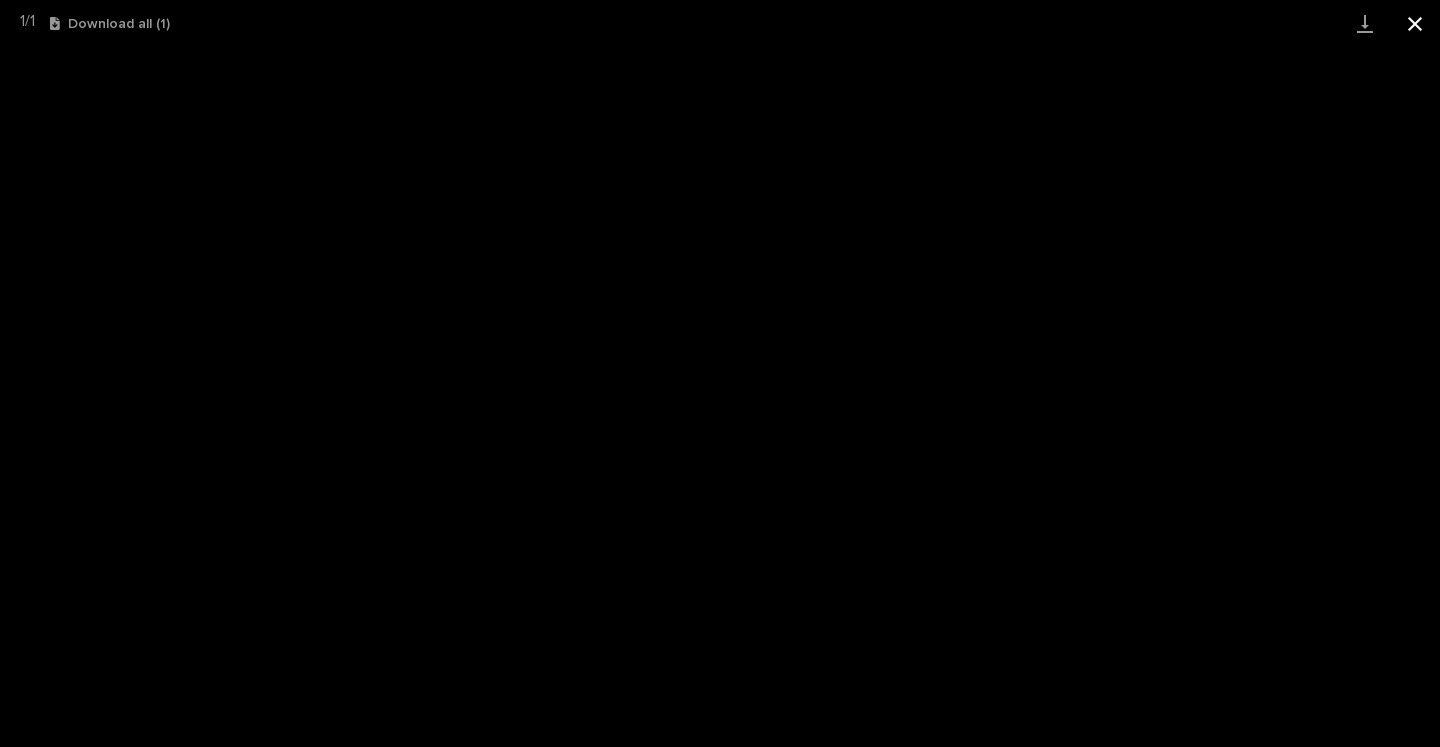 click at bounding box center (1415, 23) 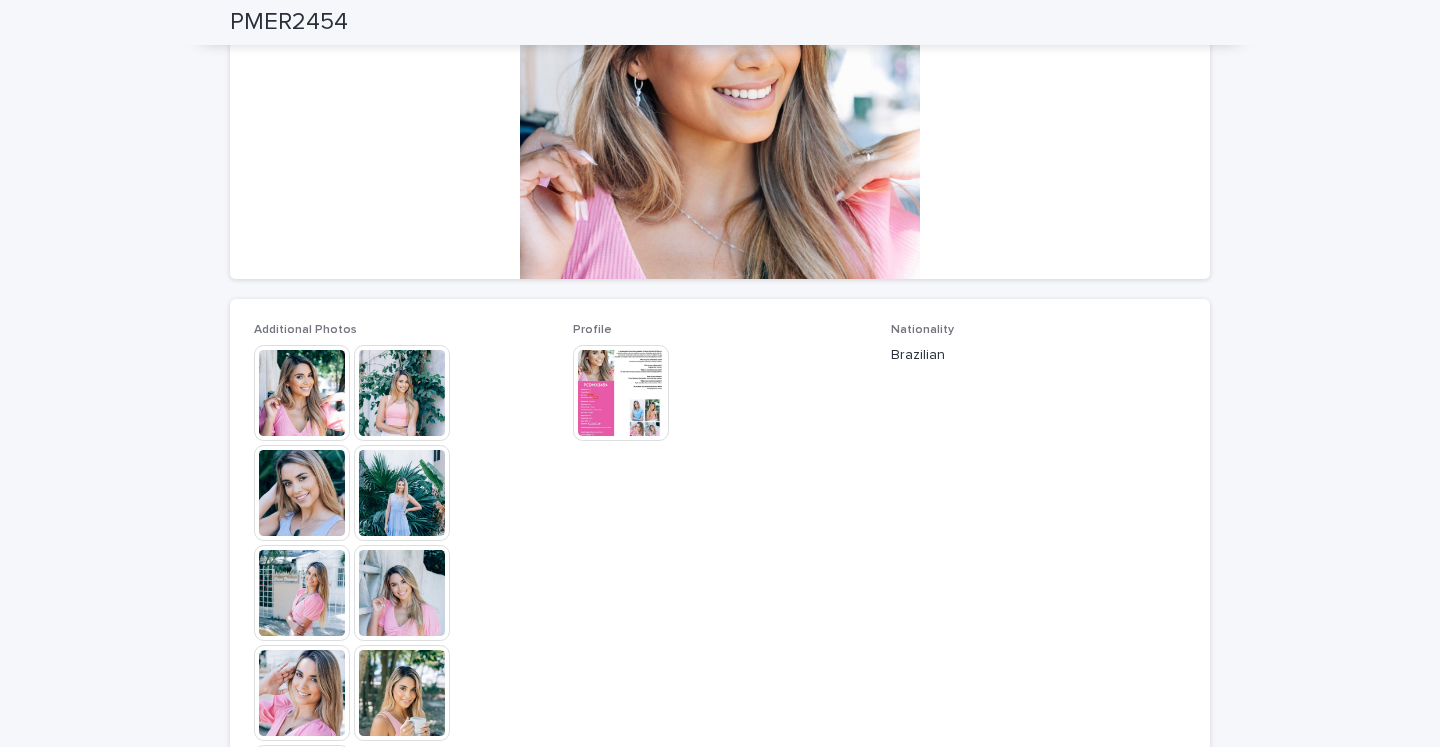 click at bounding box center (621, 393) 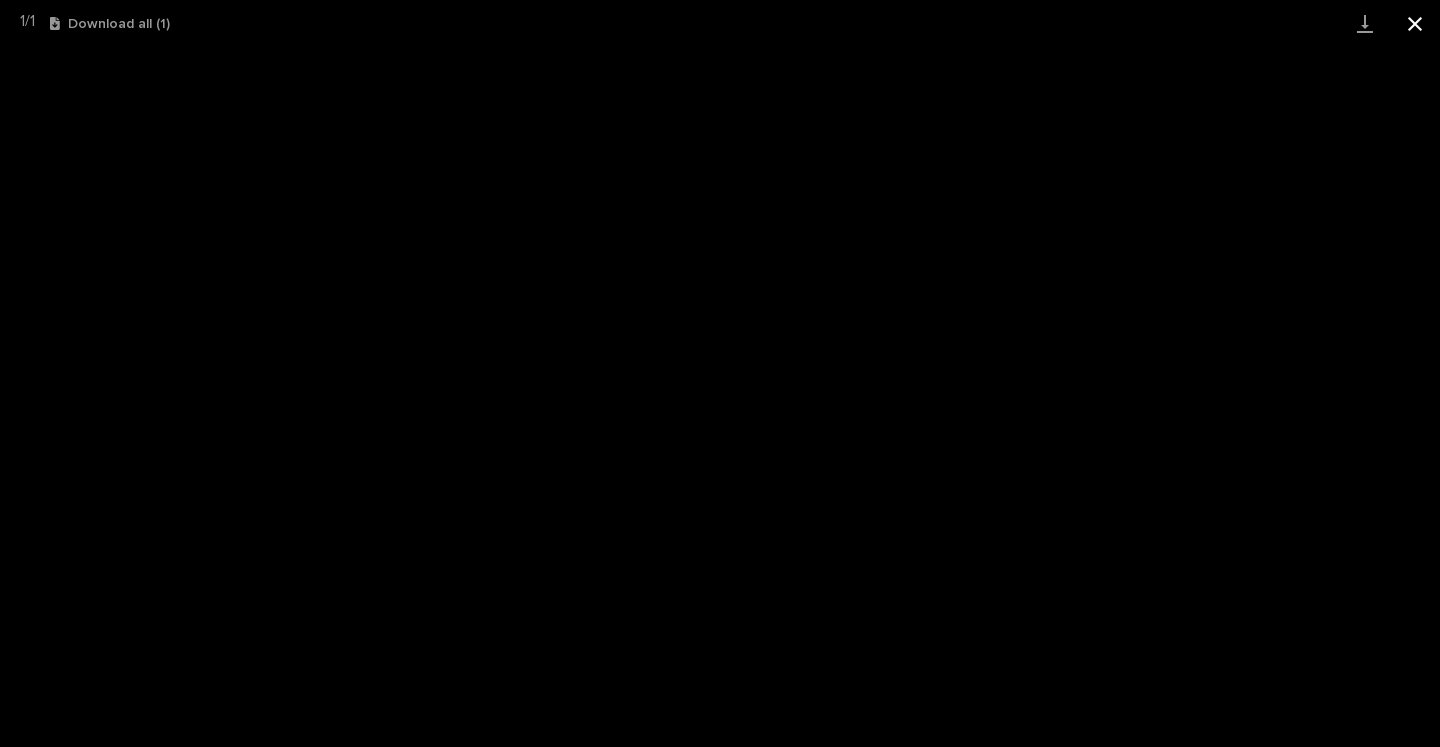 click at bounding box center (1415, 23) 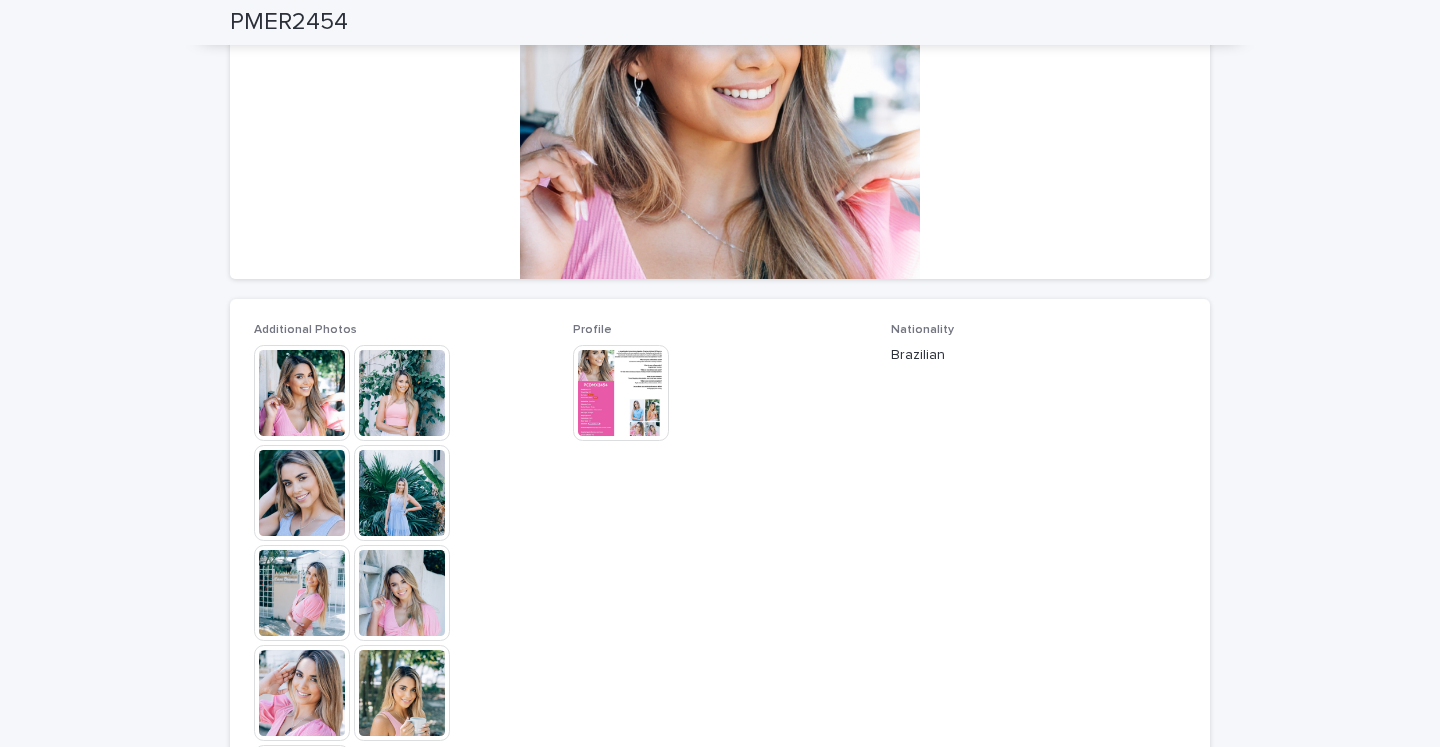 click at bounding box center (302, 393) 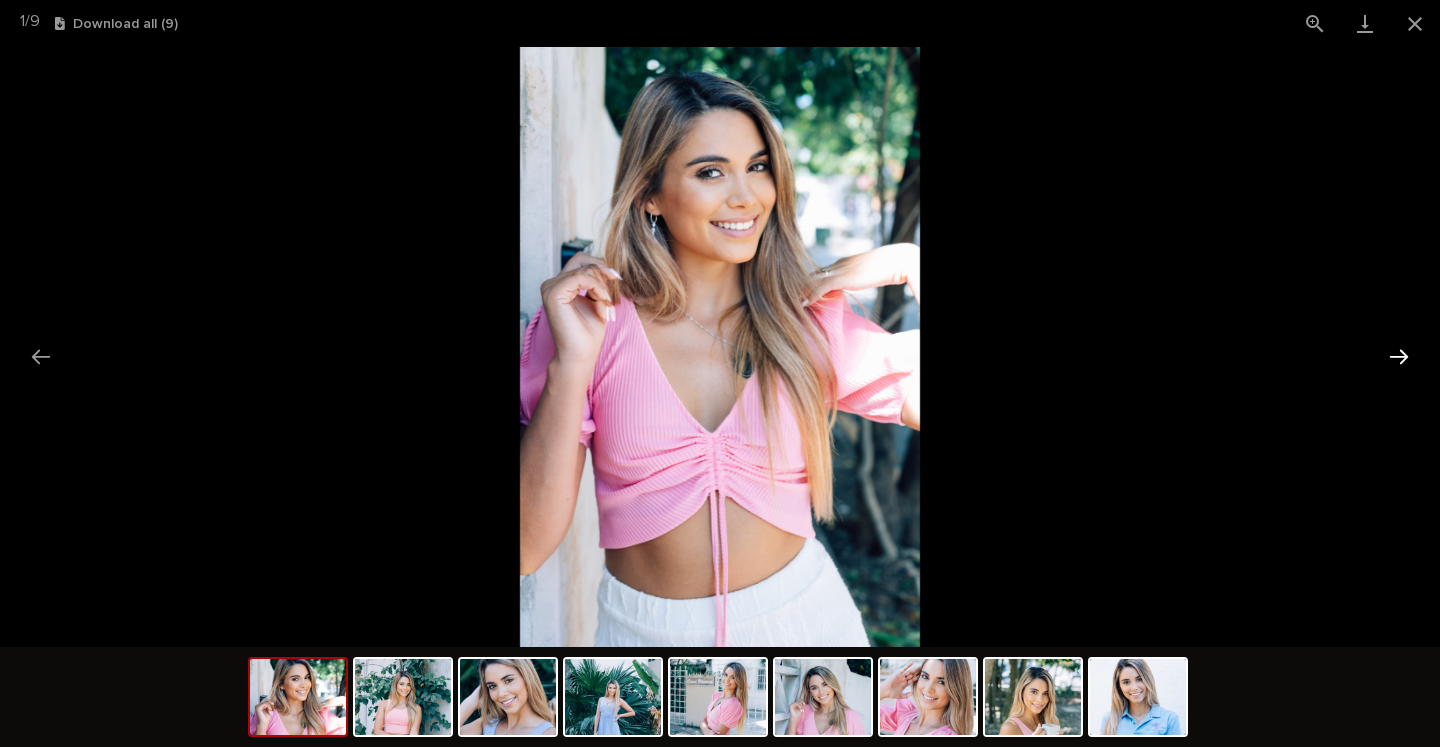 click at bounding box center [1399, 356] 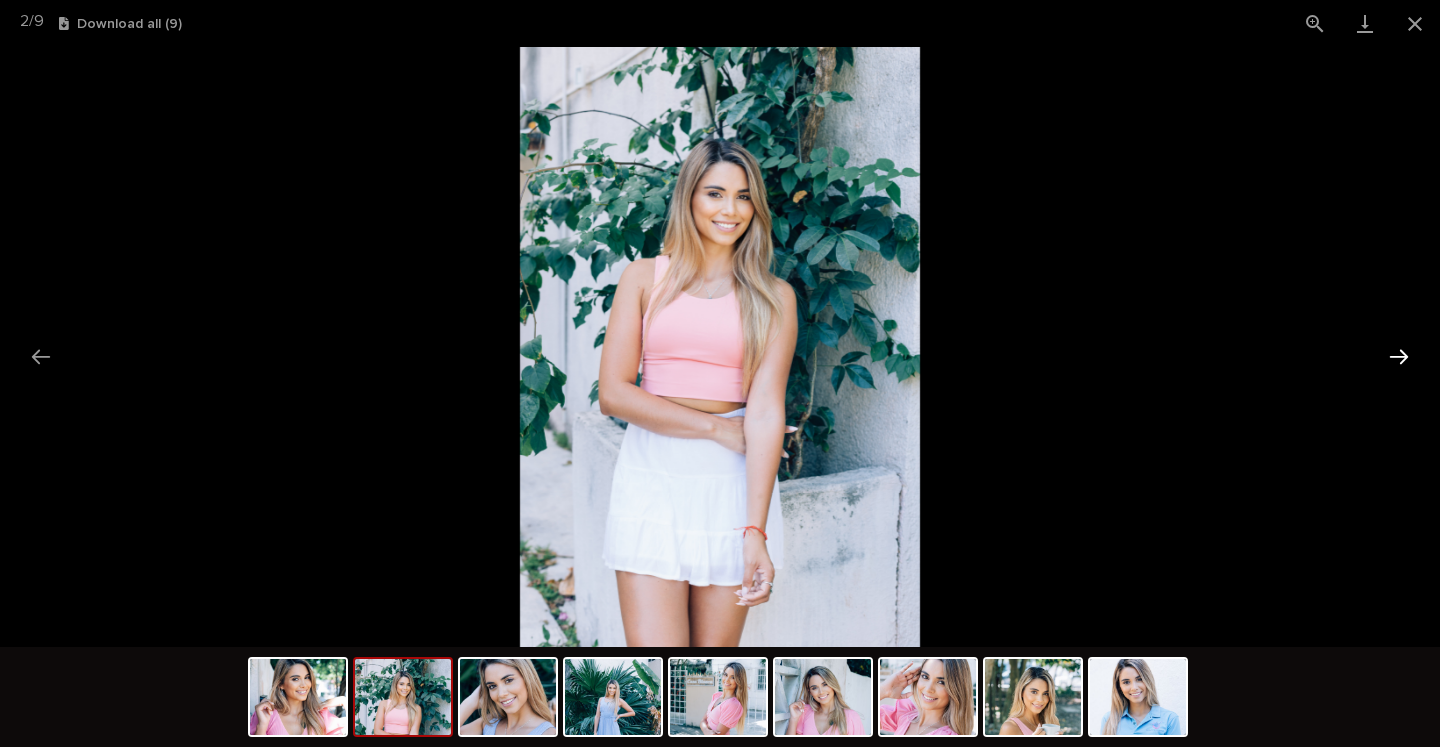 click at bounding box center (1399, 356) 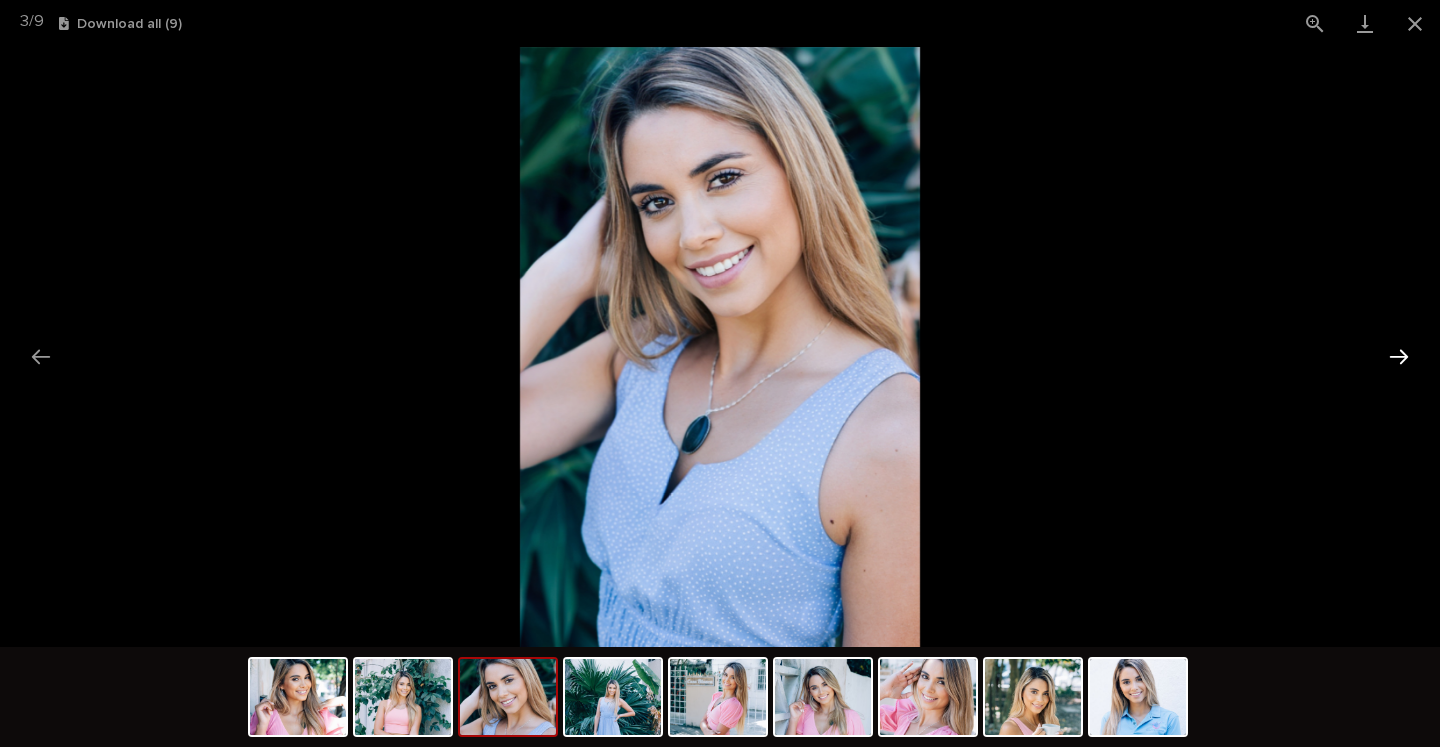 click at bounding box center [1399, 356] 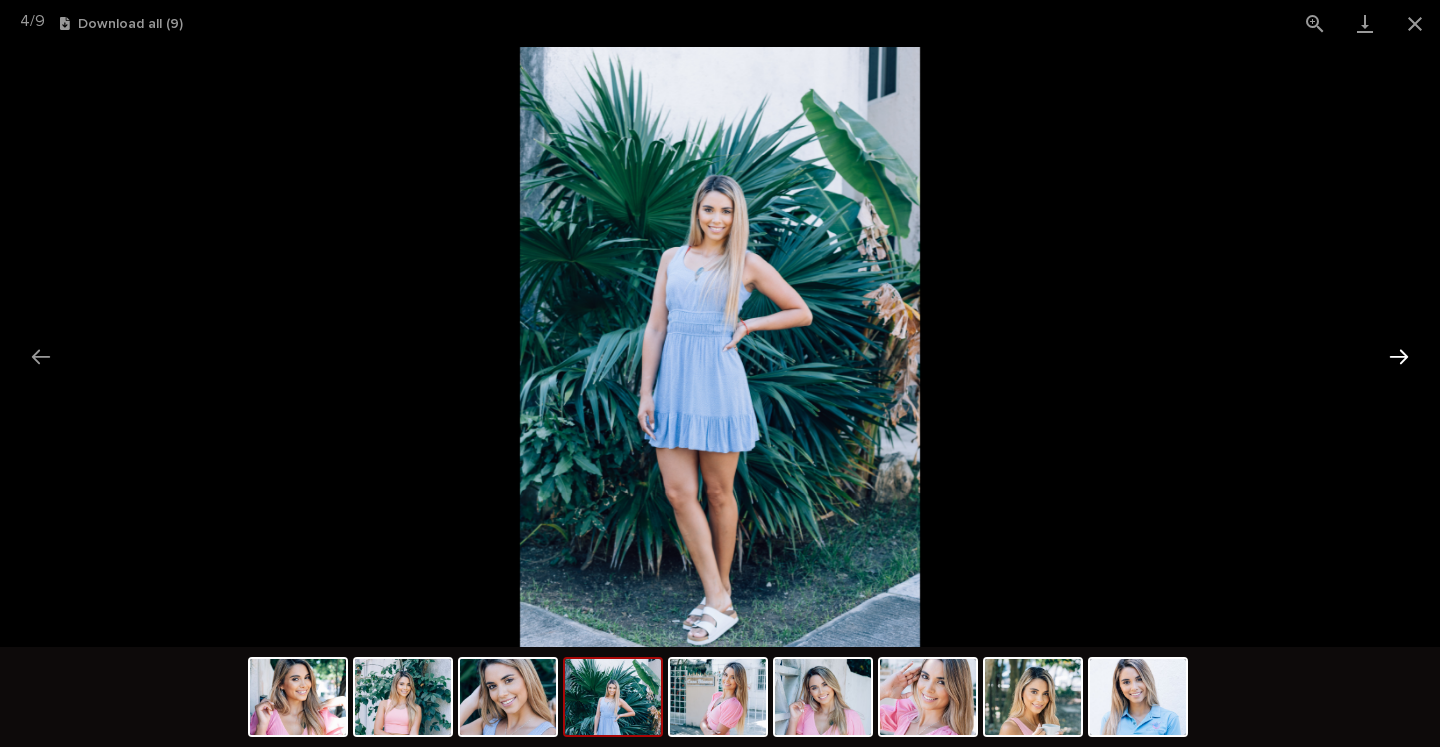 click at bounding box center [1399, 356] 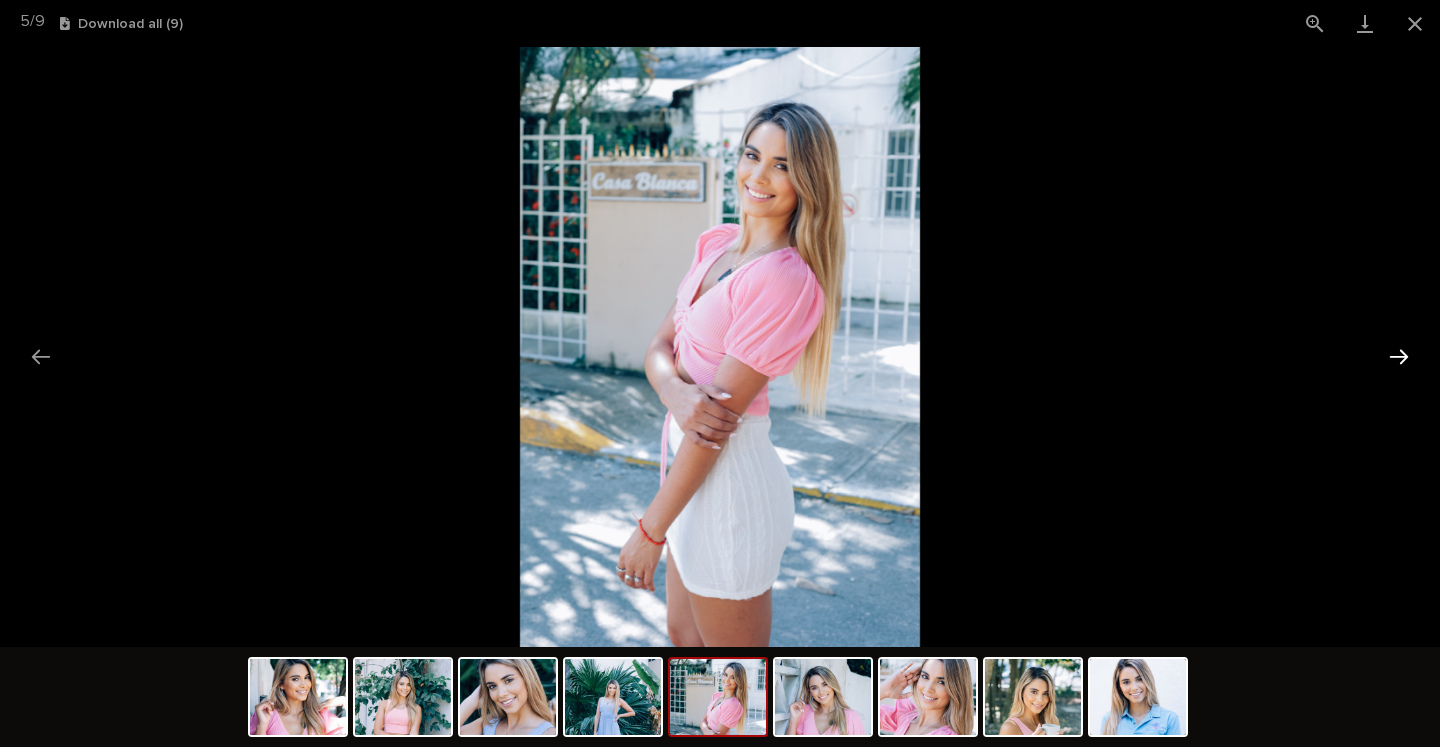 click at bounding box center (1399, 356) 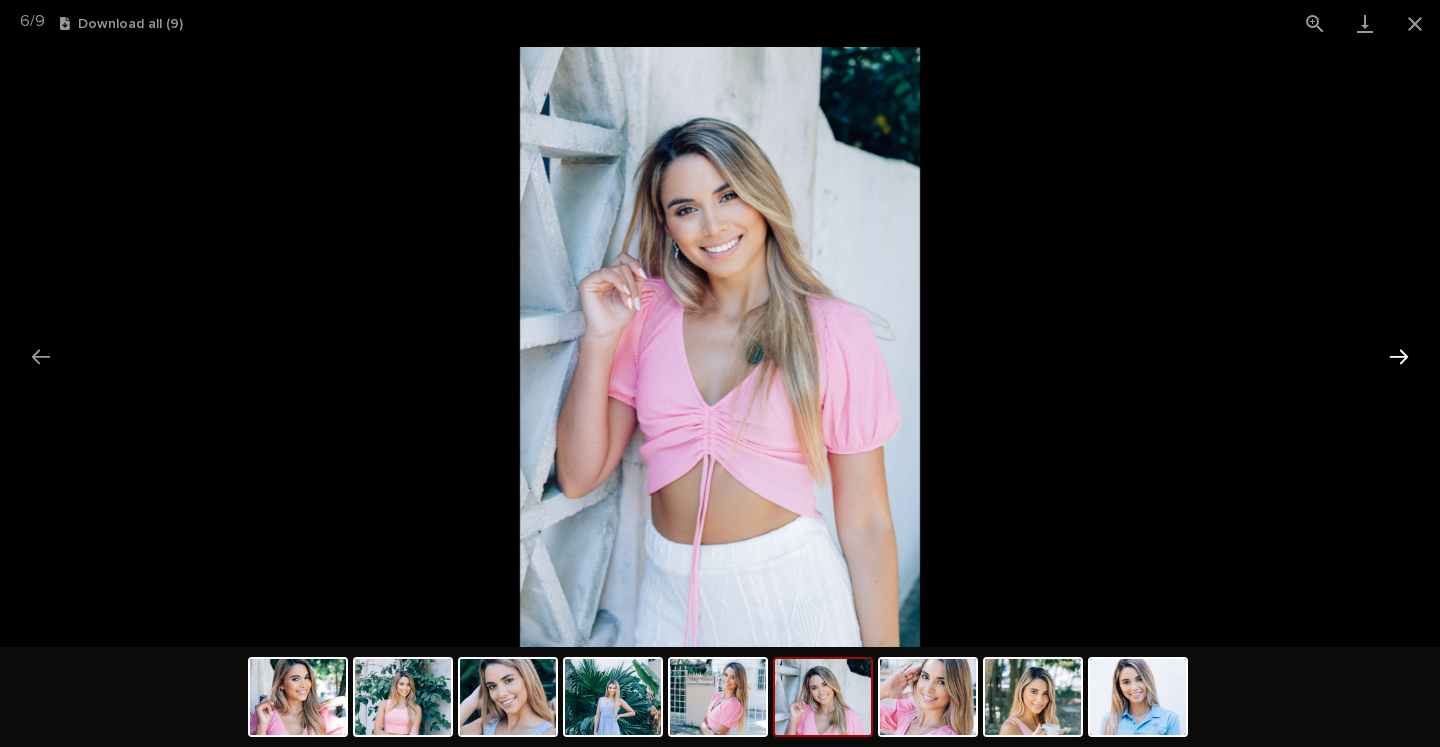 click at bounding box center [1399, 356] 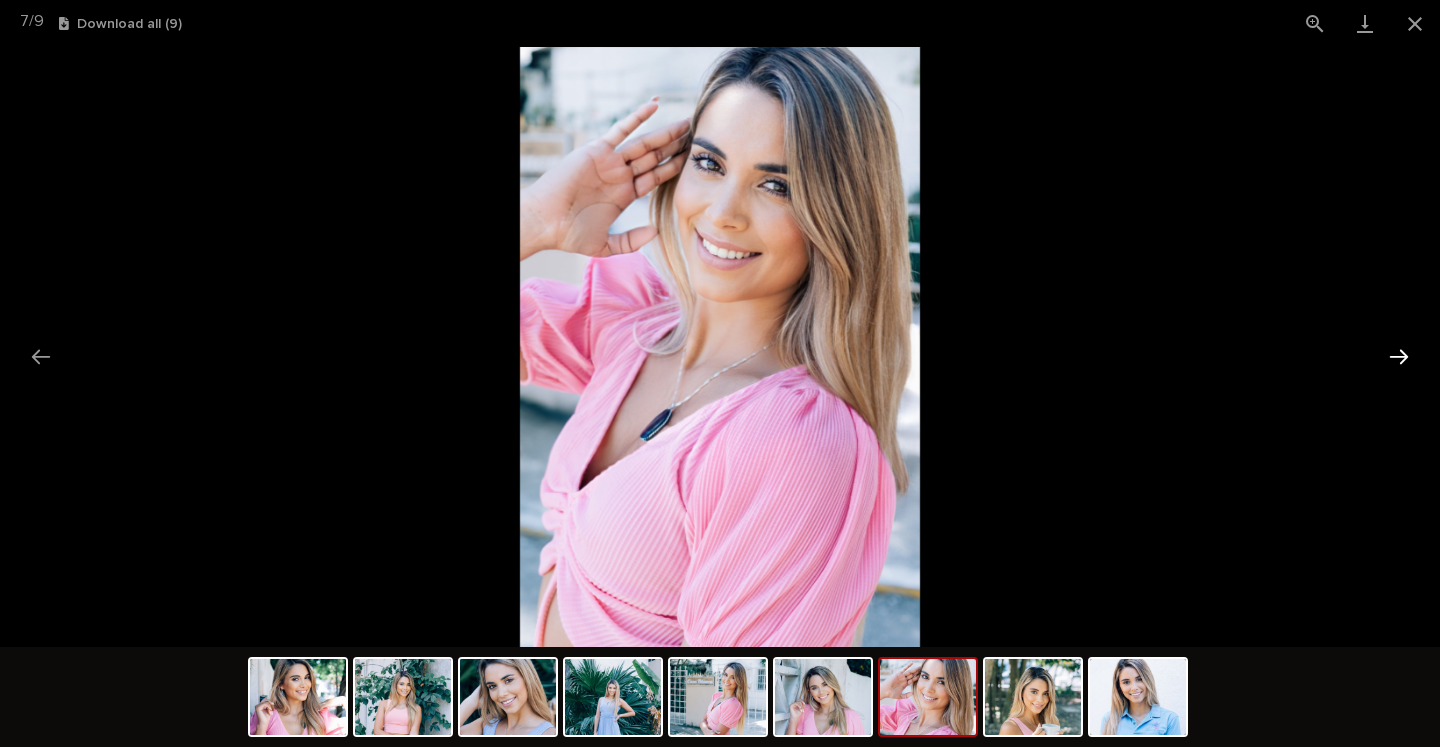 click at bounding box center (1399, 356) 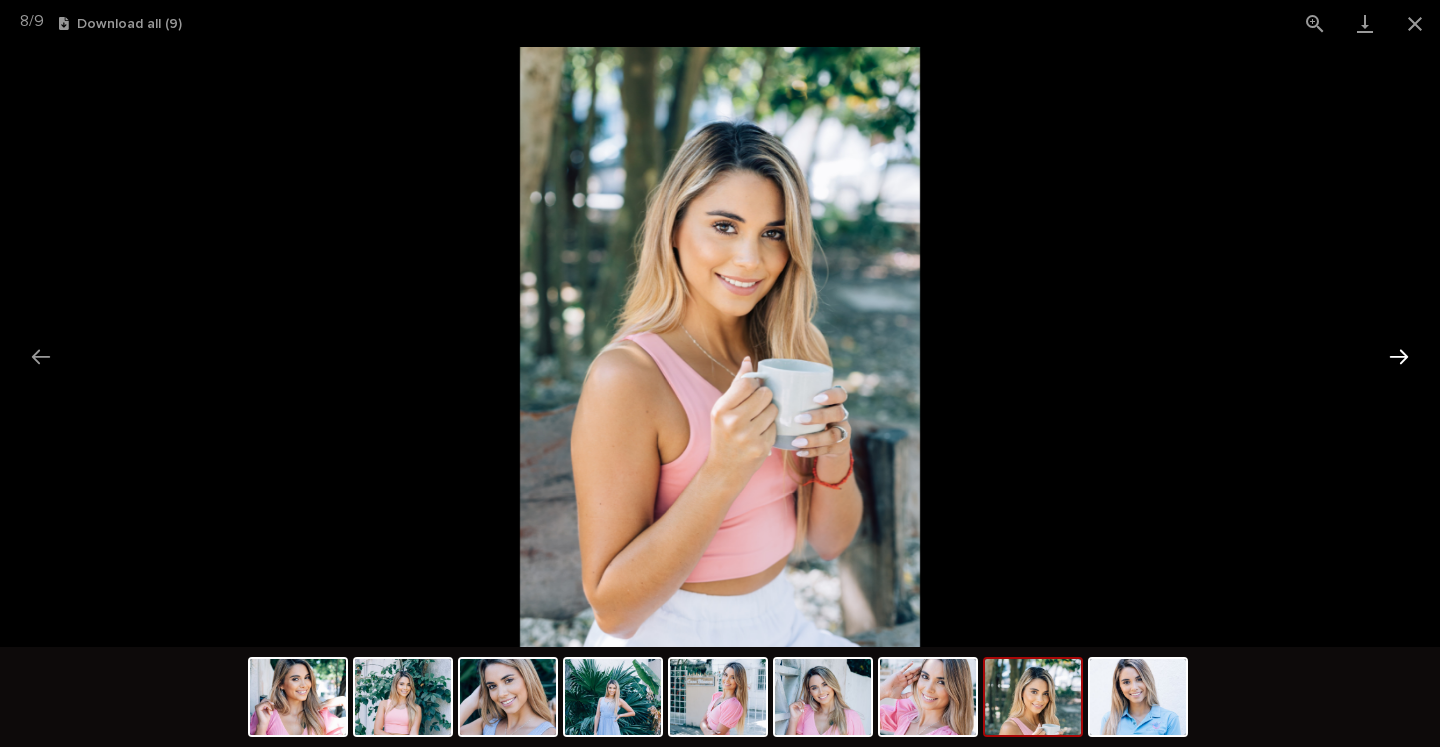 click at bounding box center (1399, 356) 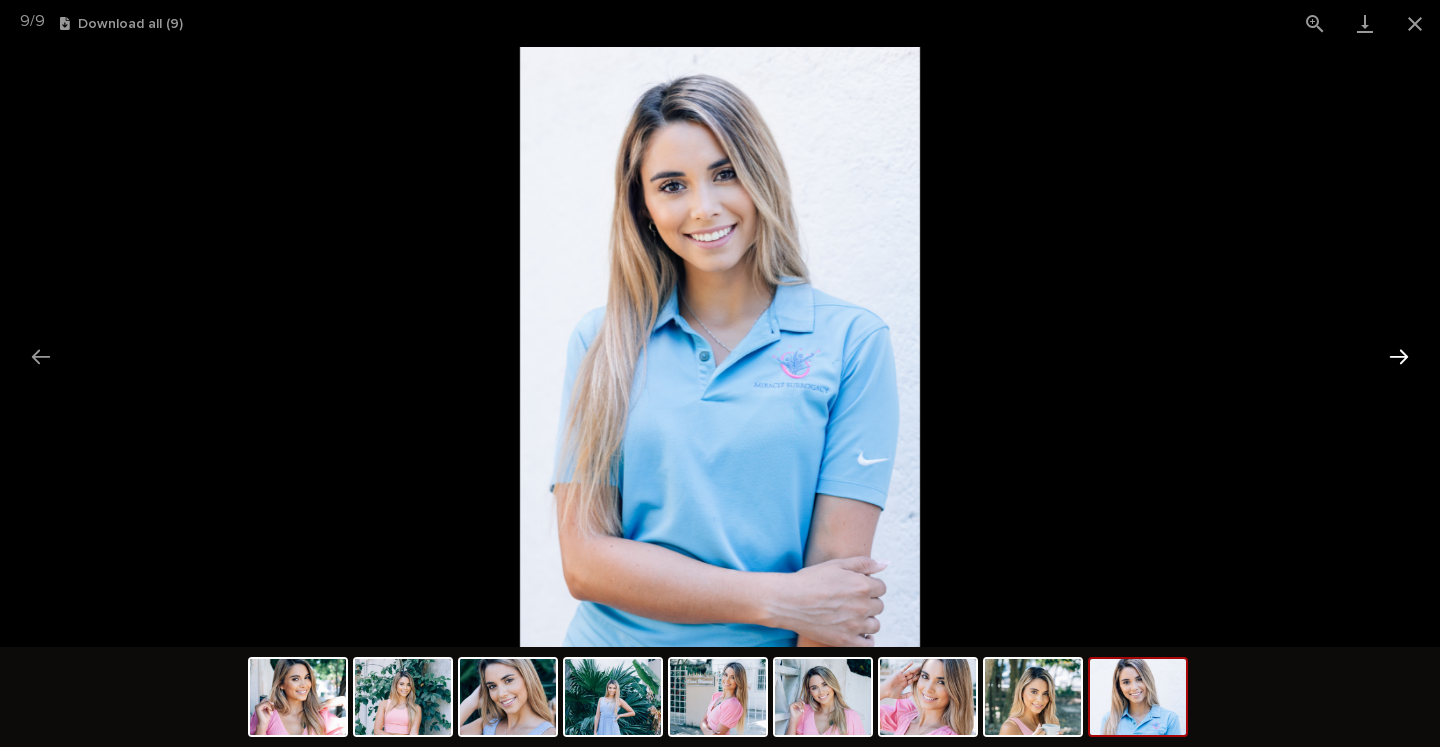 click at bounding box center (1399, 356) 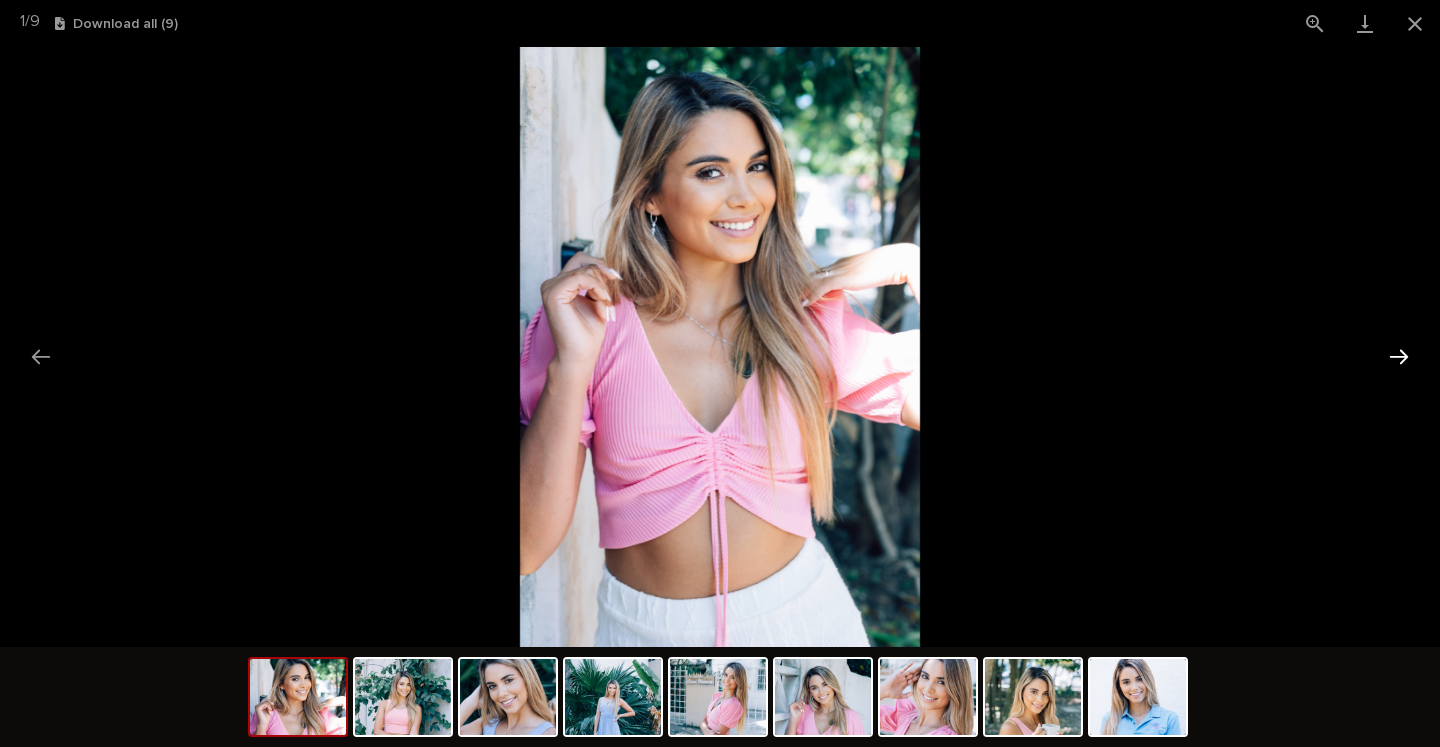 click at bounding box center (1399, 356) 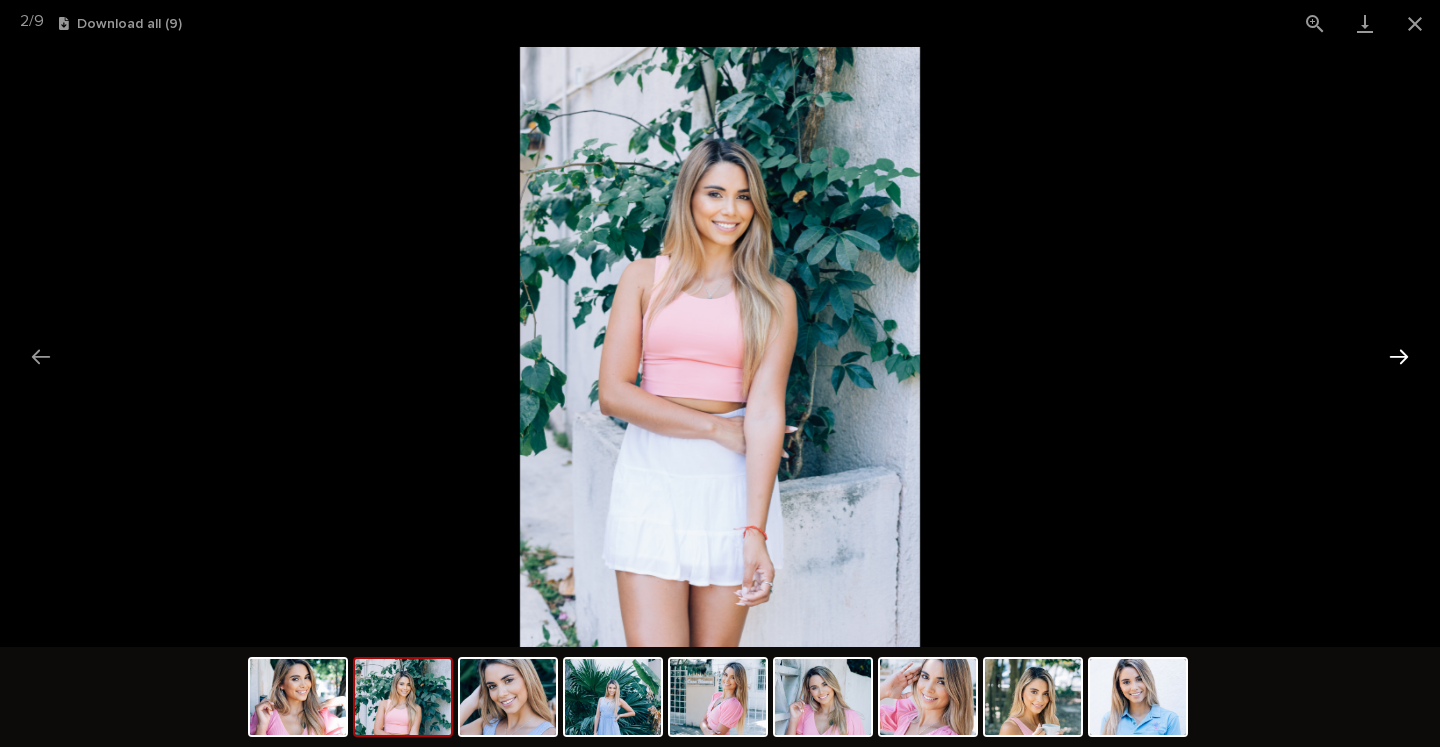 click at bounding box center (1399, 356) 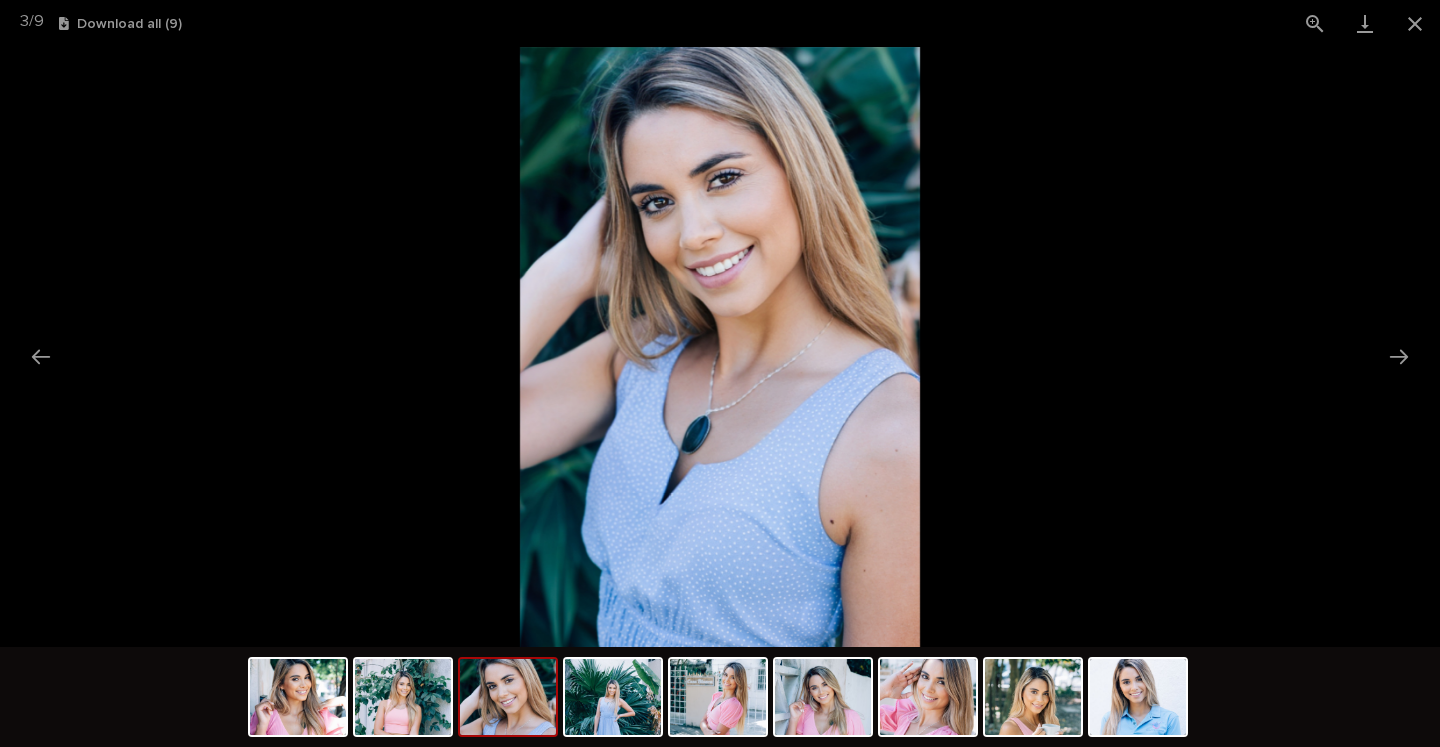 type 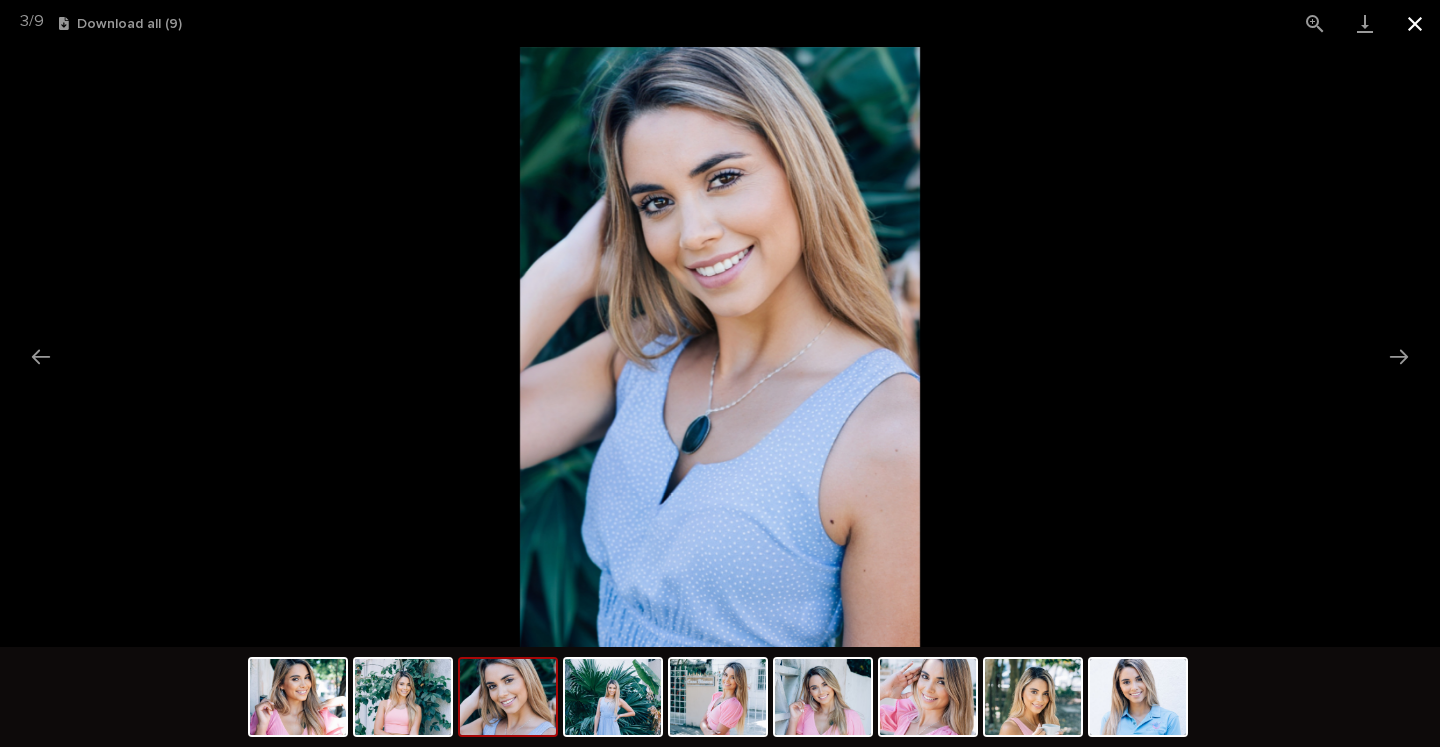 click at bounding box center (1415, 23) 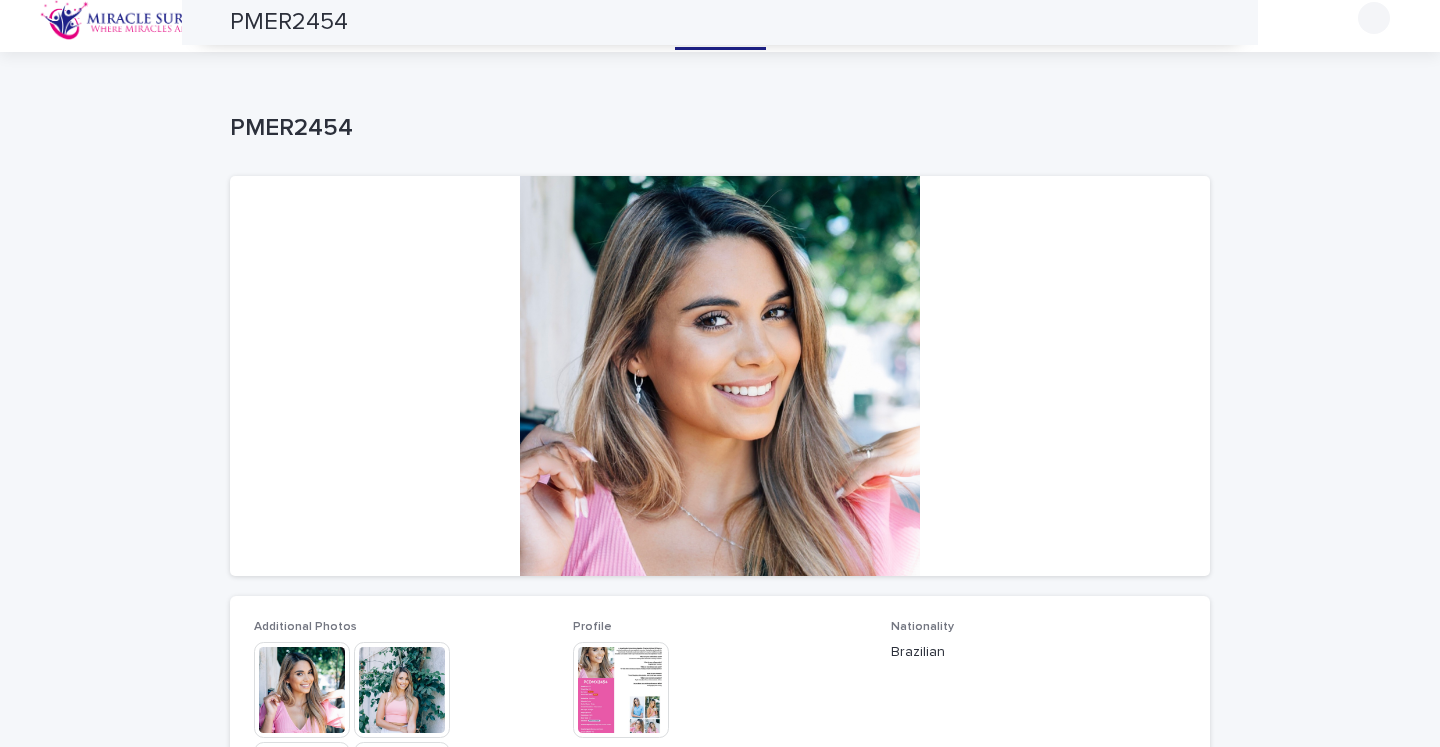 scroll, scrollTop: 0, scrollLeft: 0, axis: both 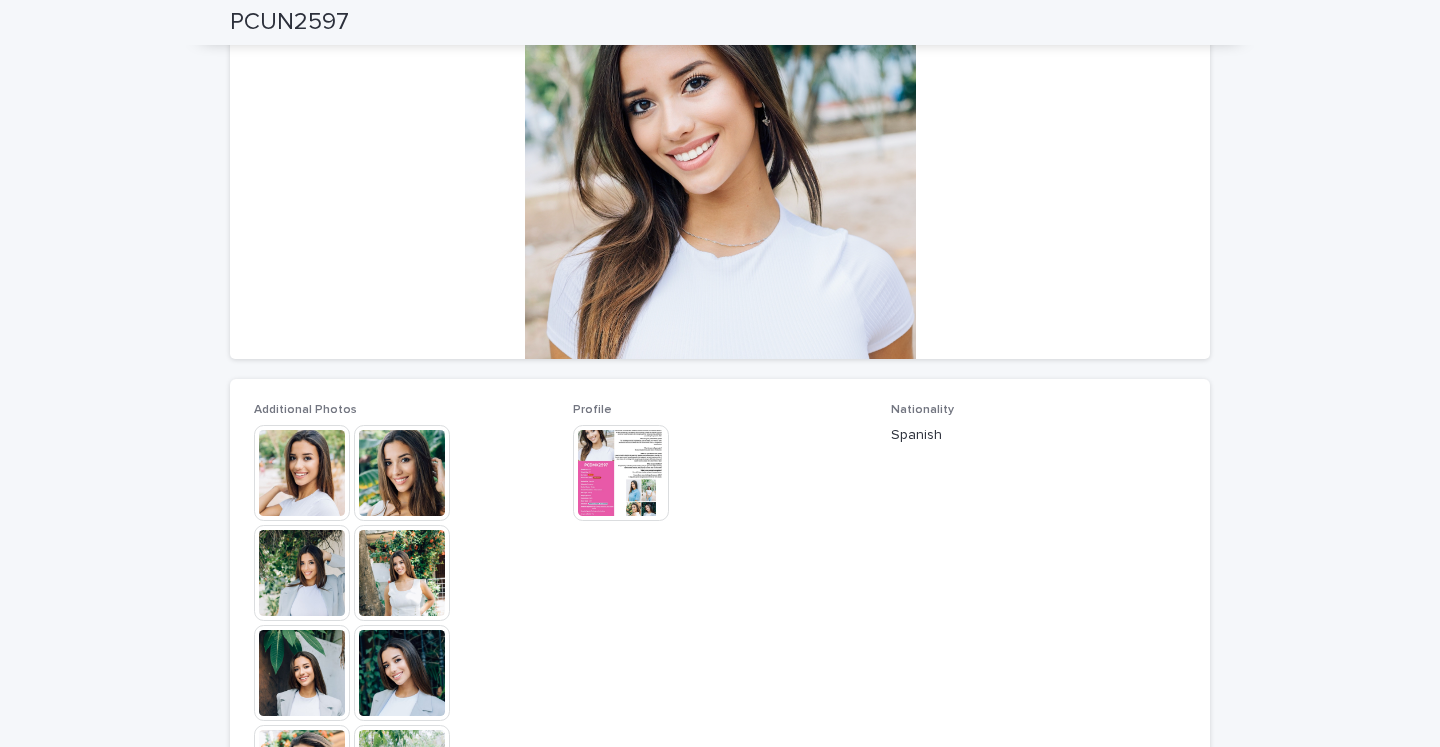 click at bounding box center (402, 473) 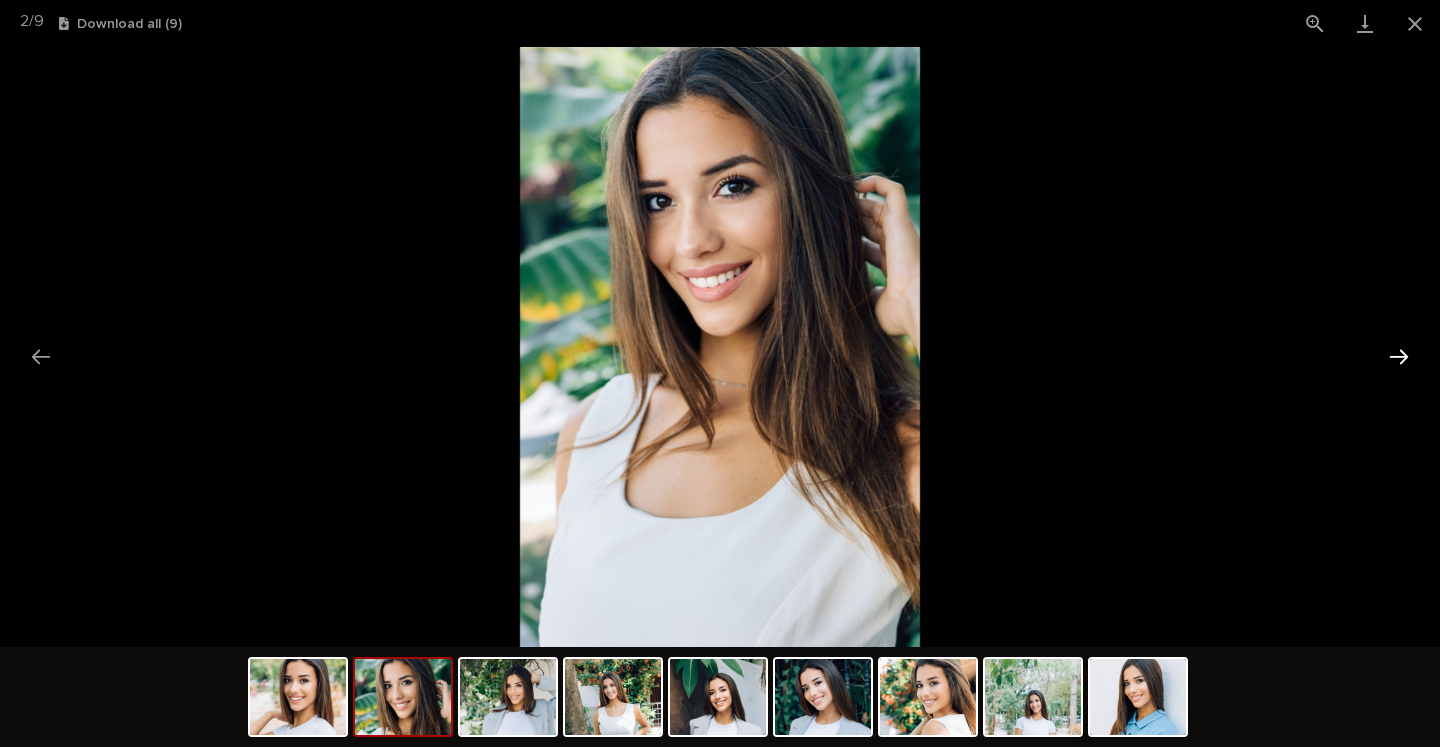click at bounding box center [1399, 356] 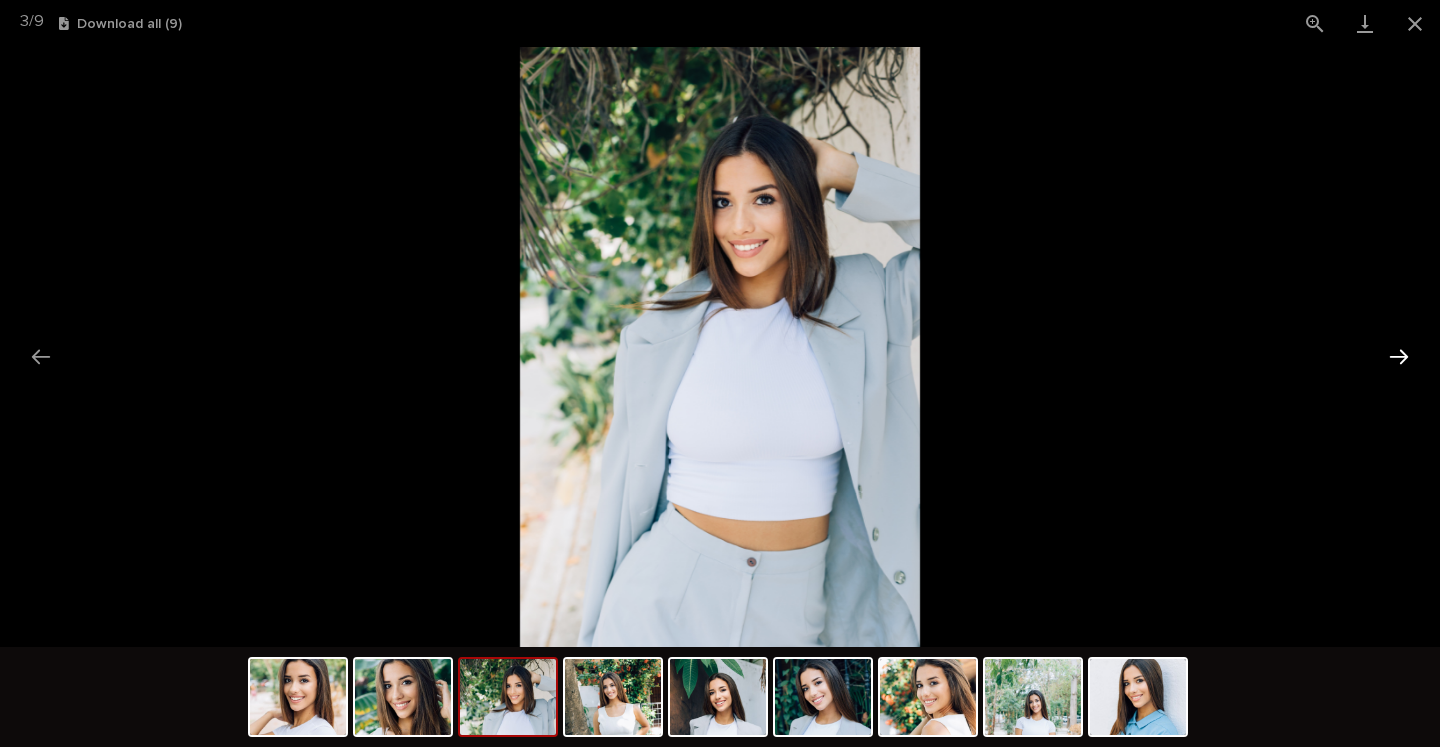 click at bounding box center [1399, 356] 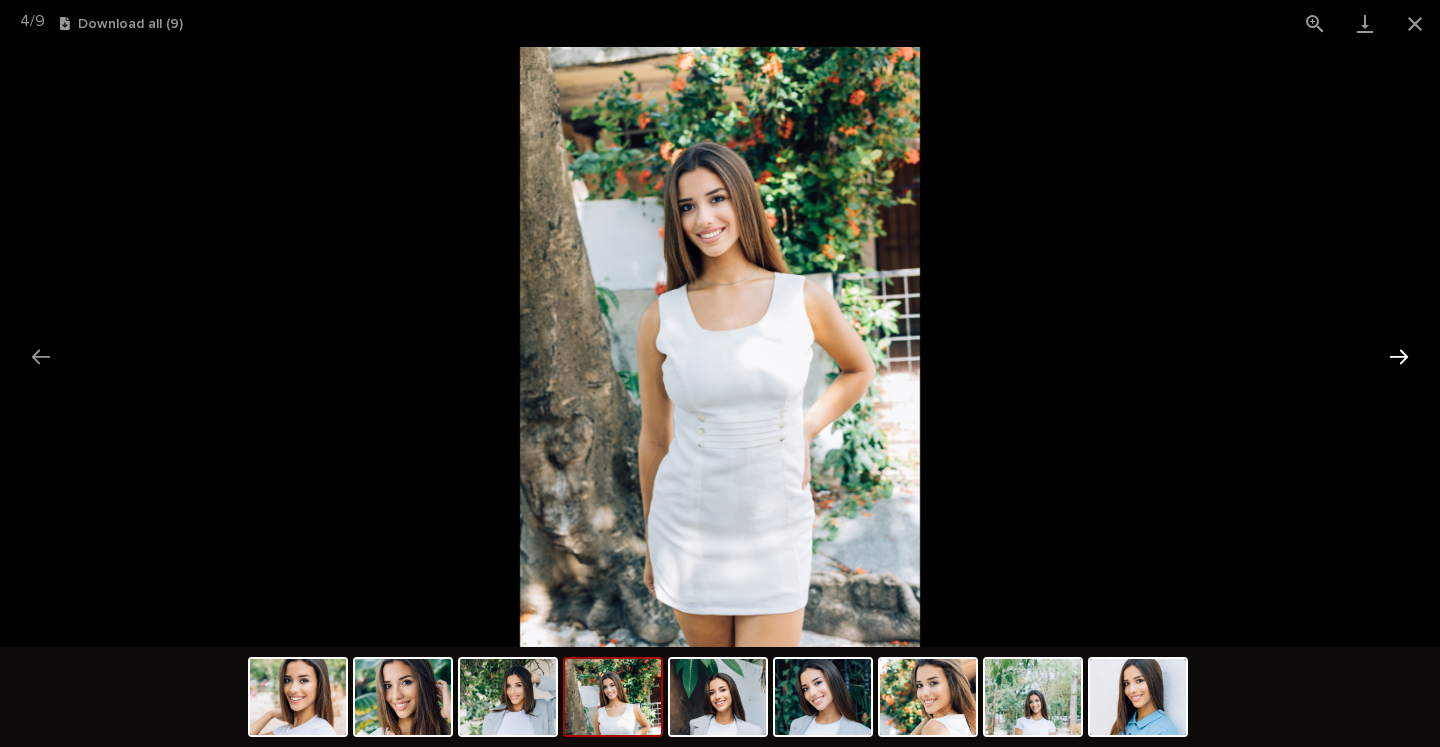 click at bounding box center [1399, 356] 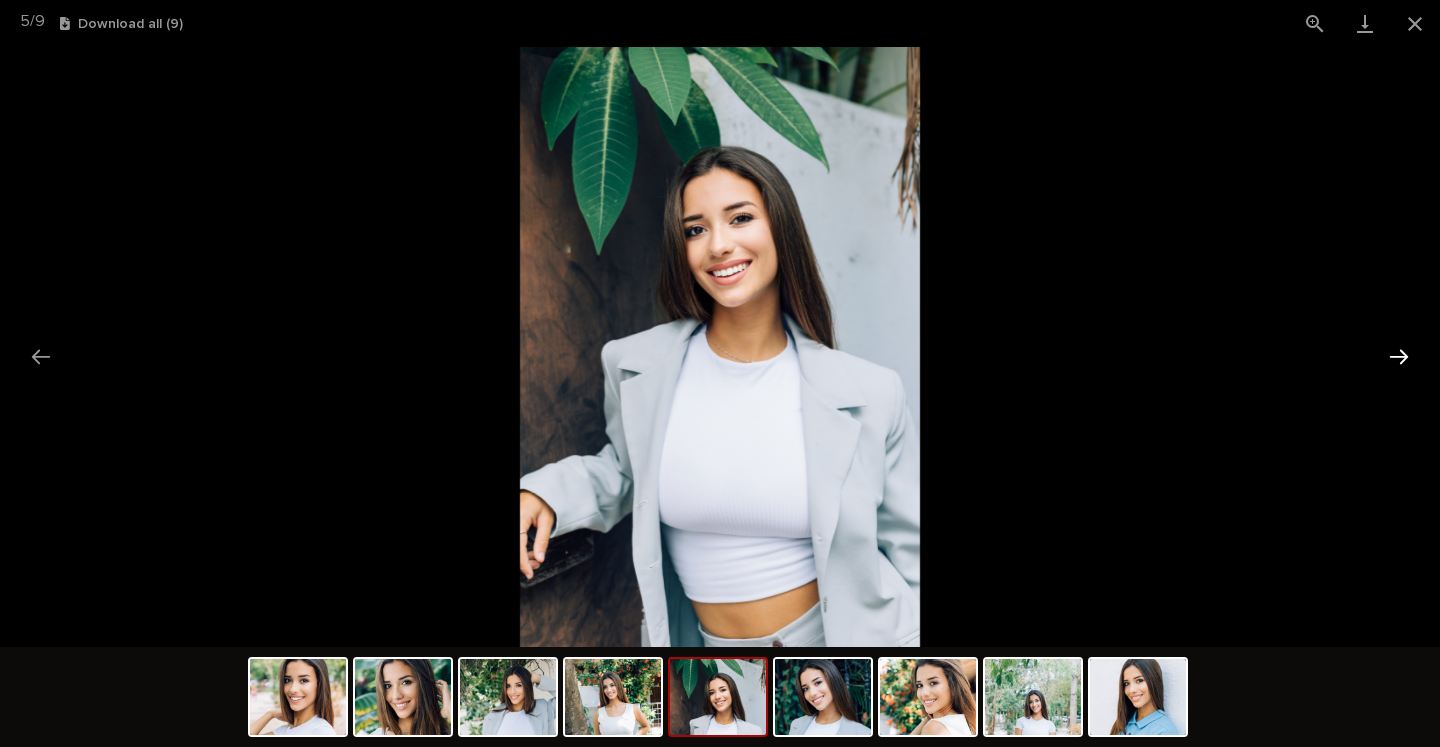 click at bounding box center [1399, 356] 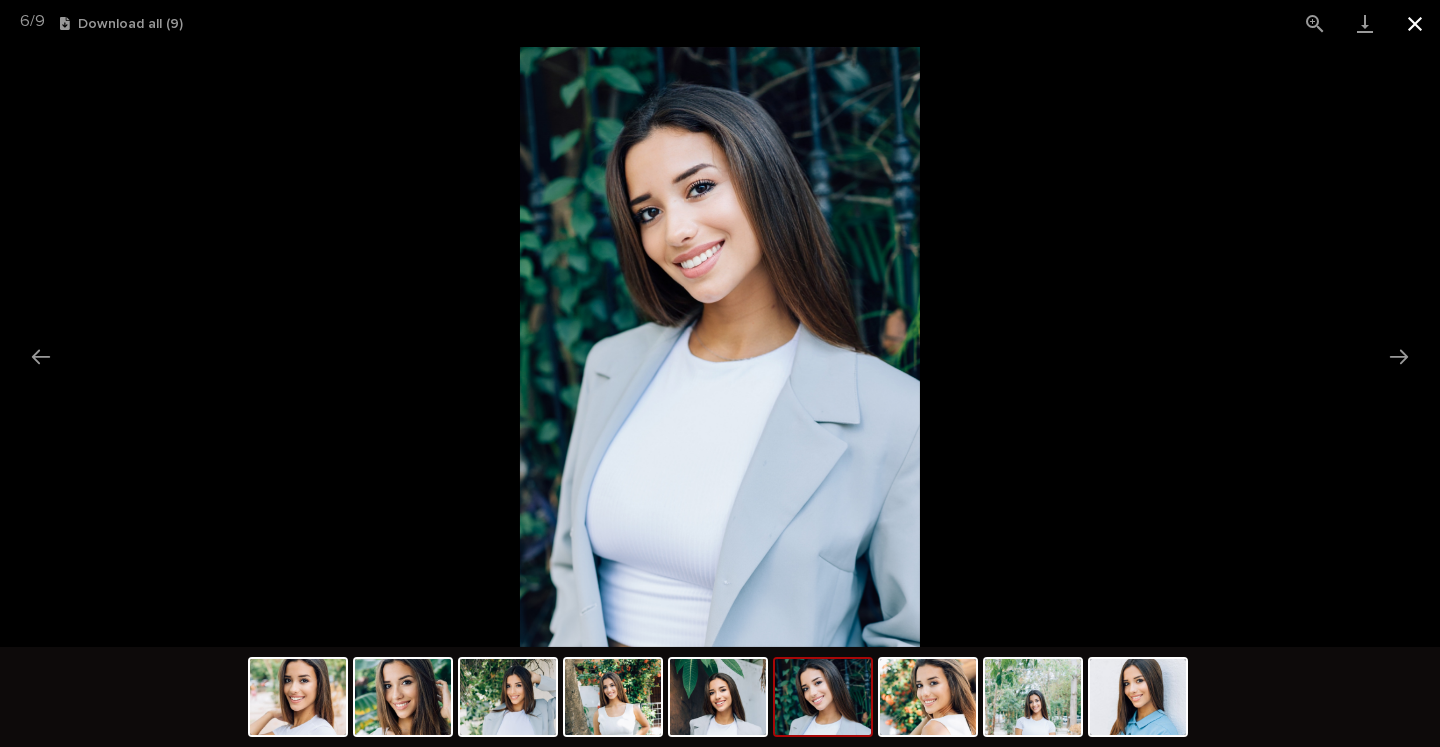 click at bounding box center (1415, 23) 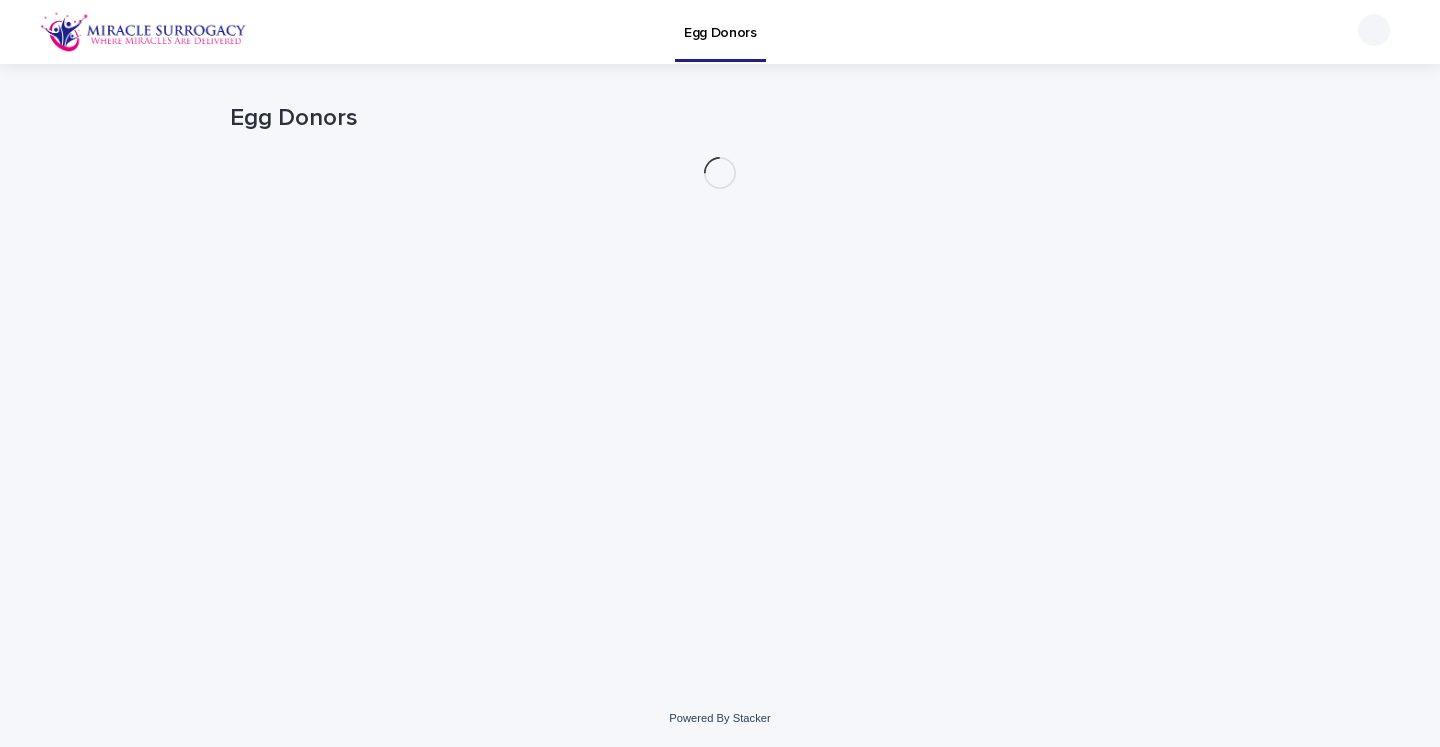 scroll, scrollTop: 0, scrollLeft: 0, axis: both 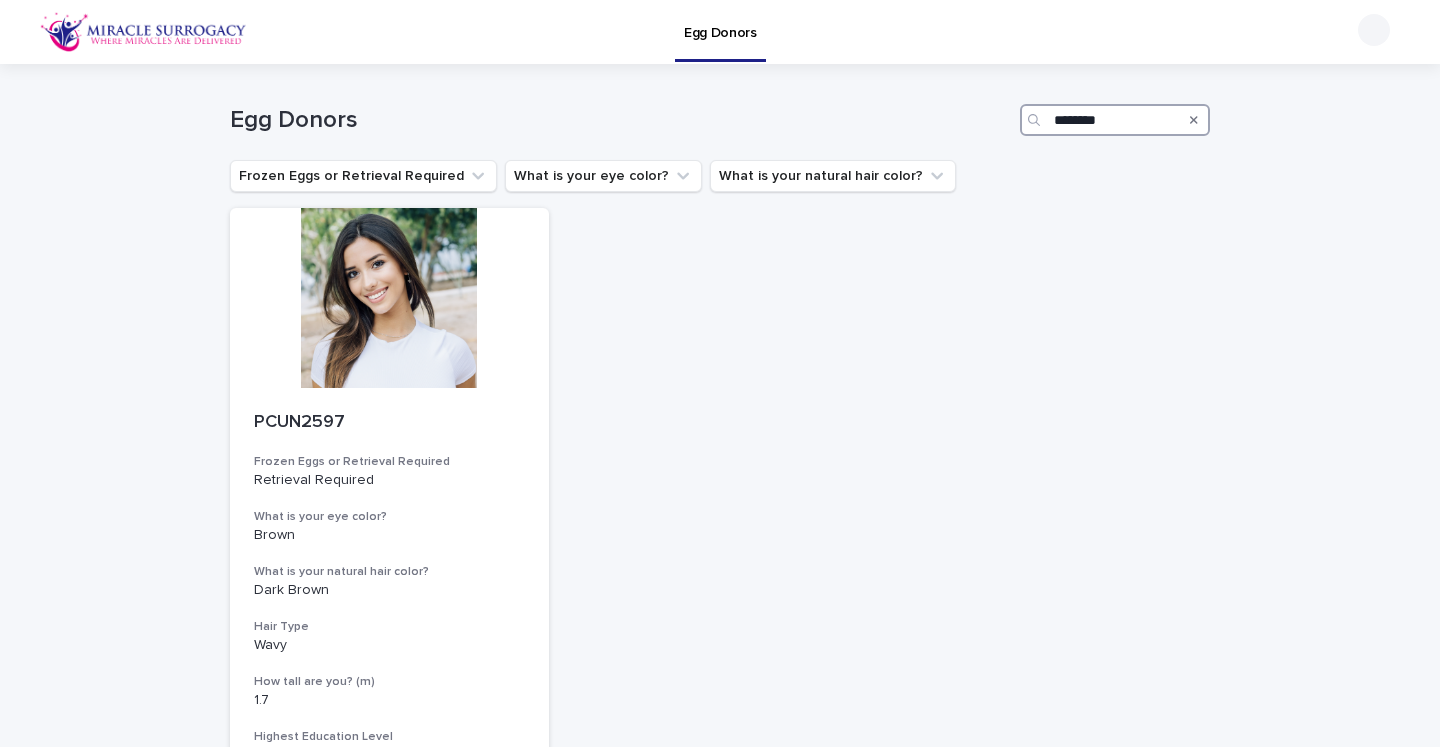 click on "********" at bounding box center [1115, 120] 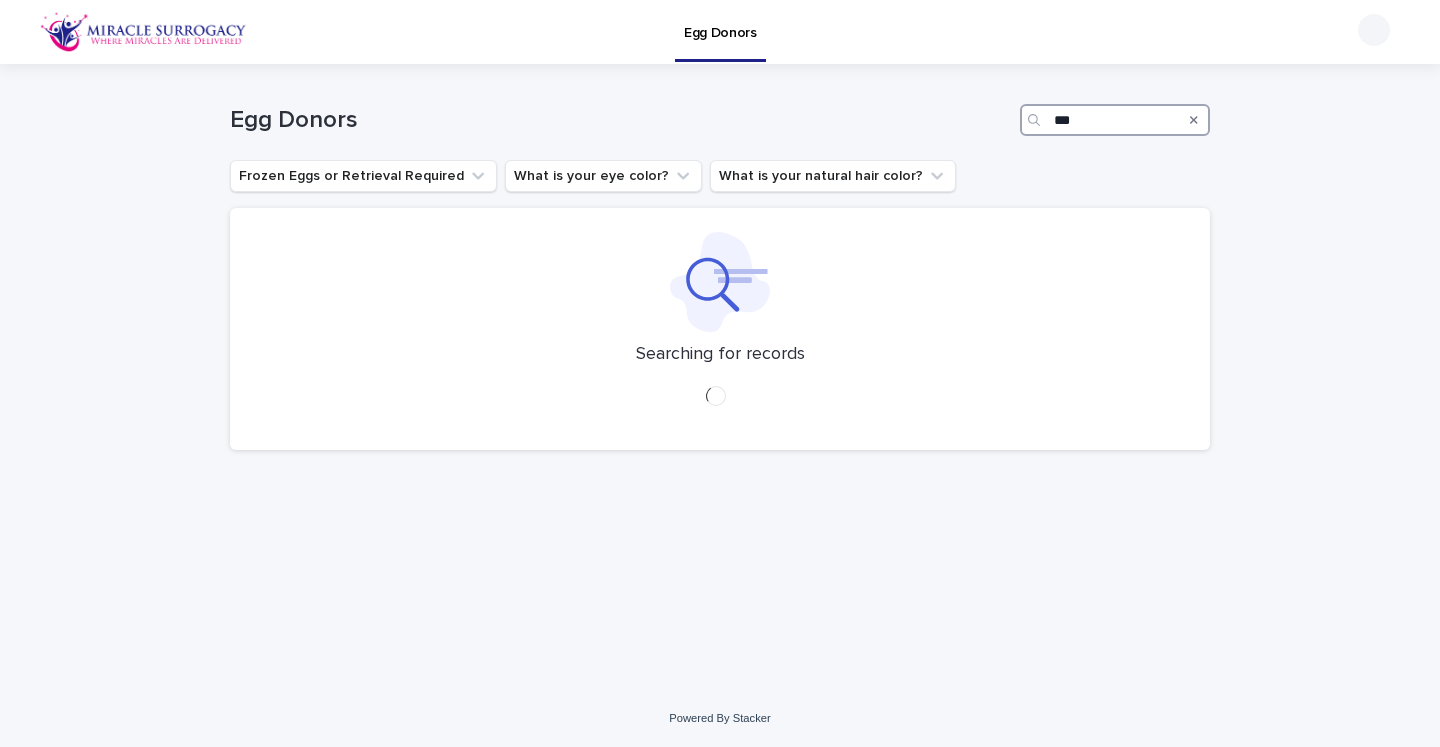 type on "****" 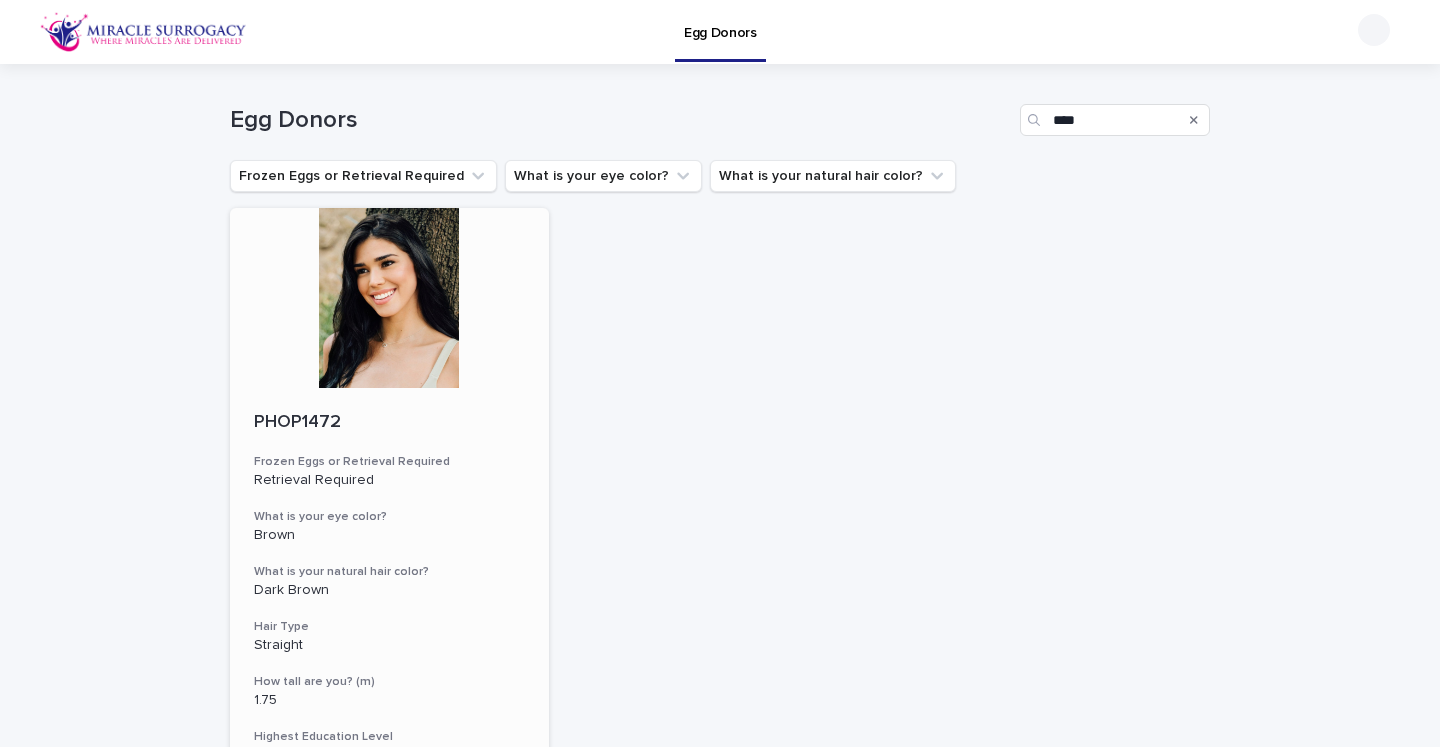 click at bounding box center (389, 298) 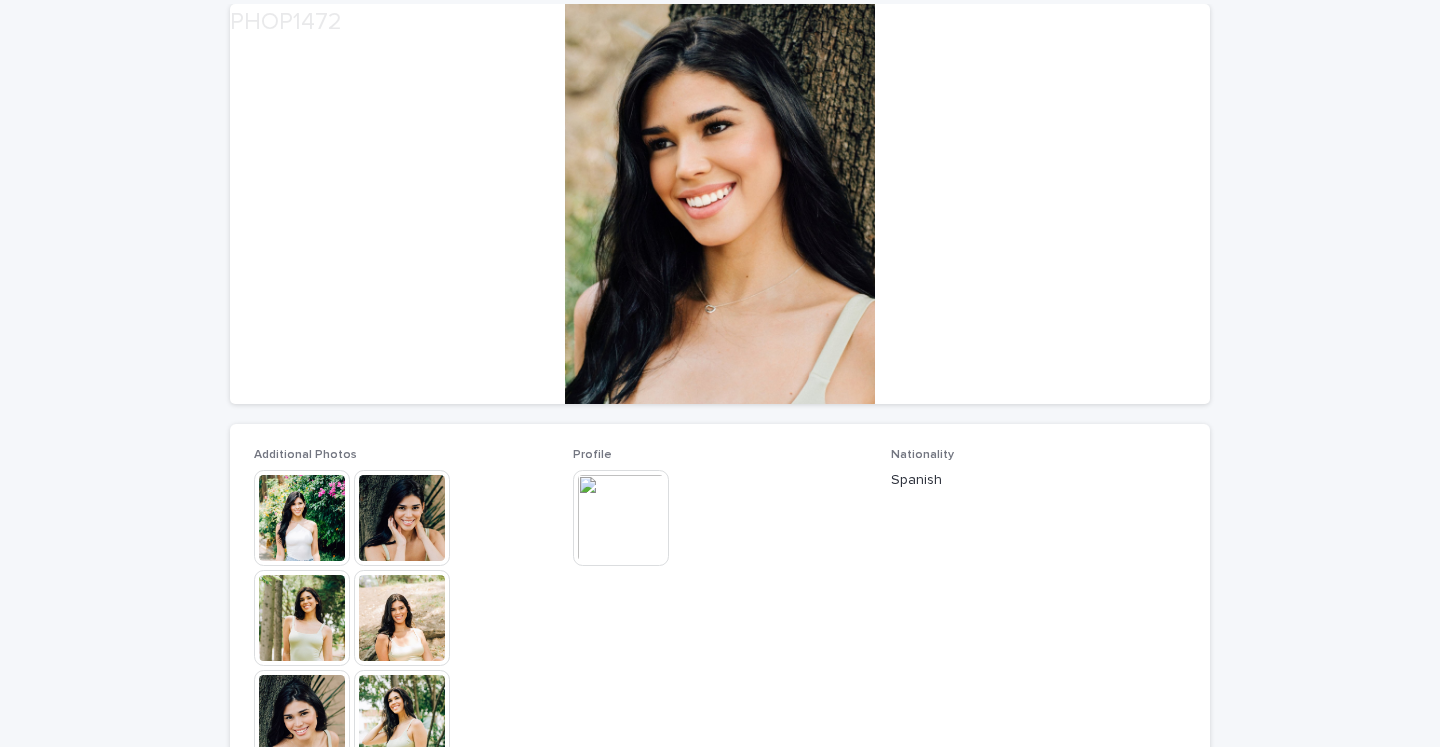 scroll, scrollTop: 259, scrollLeft: 0, axis: vertical 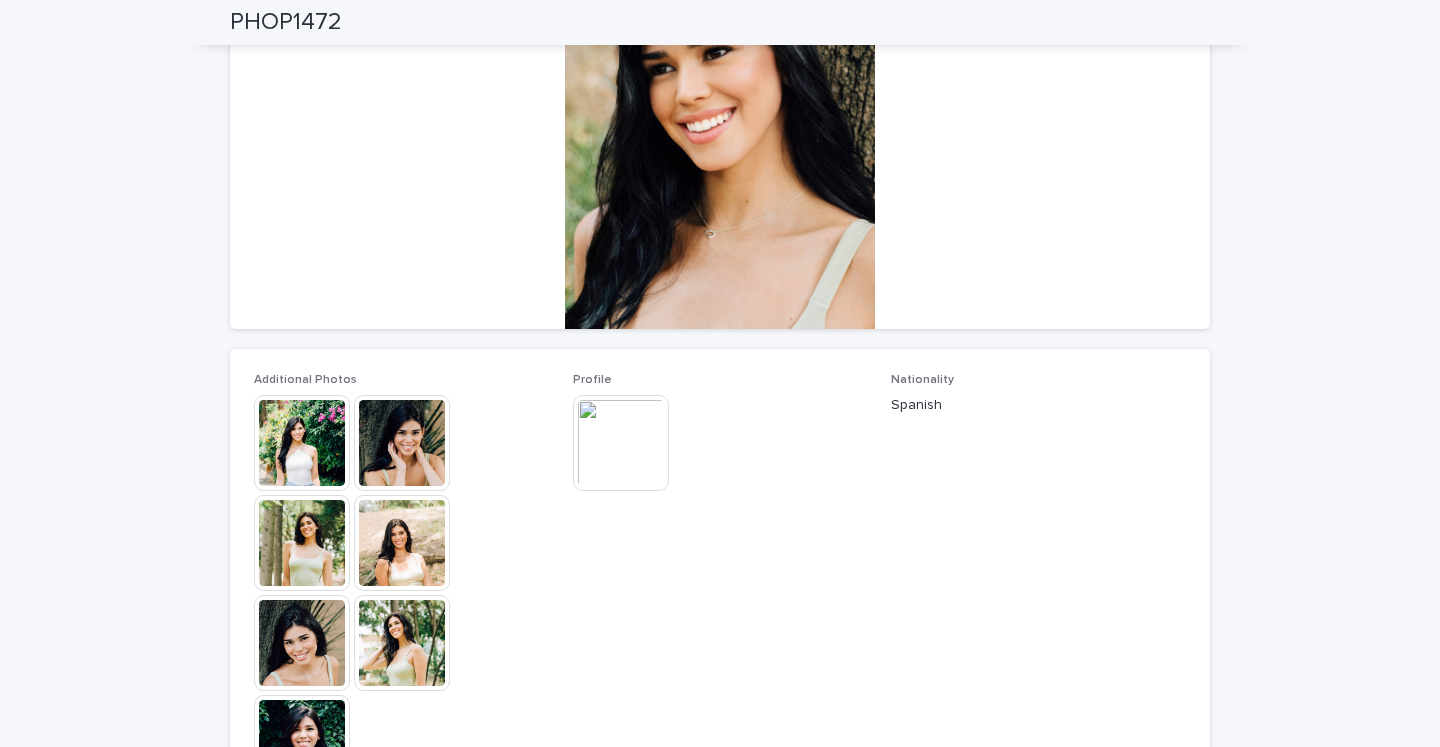 click at bounding box center [402, 543] 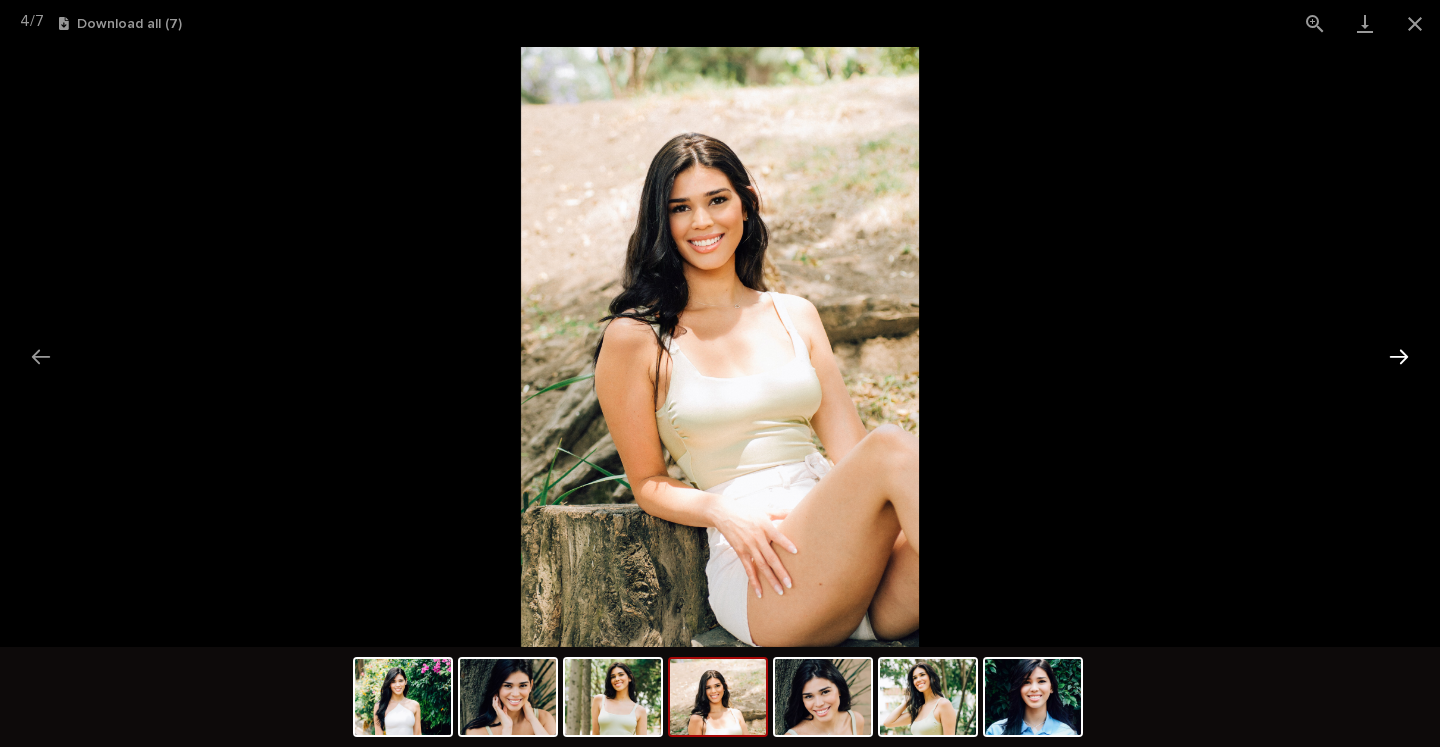 click at bounding box center (1399, 356) 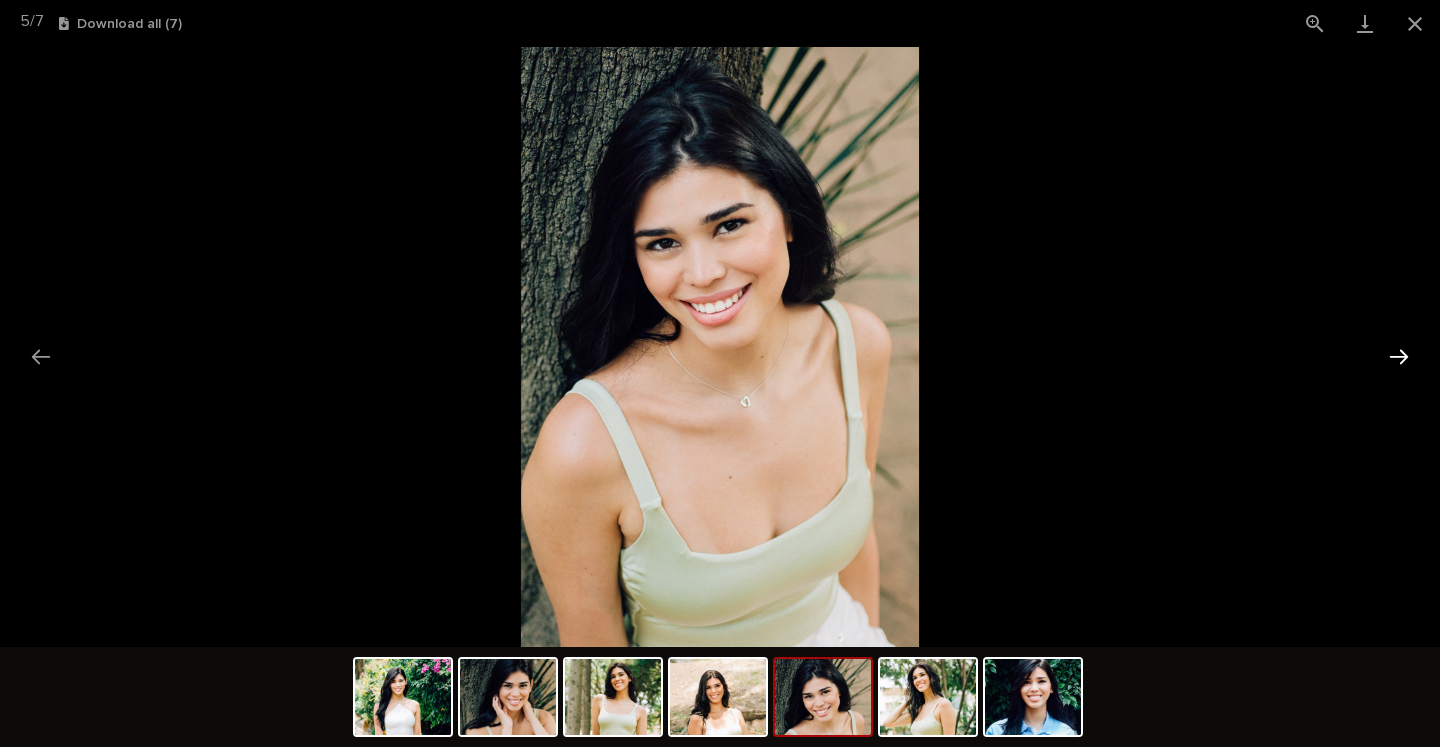 click at bounding box center [1399, 356] 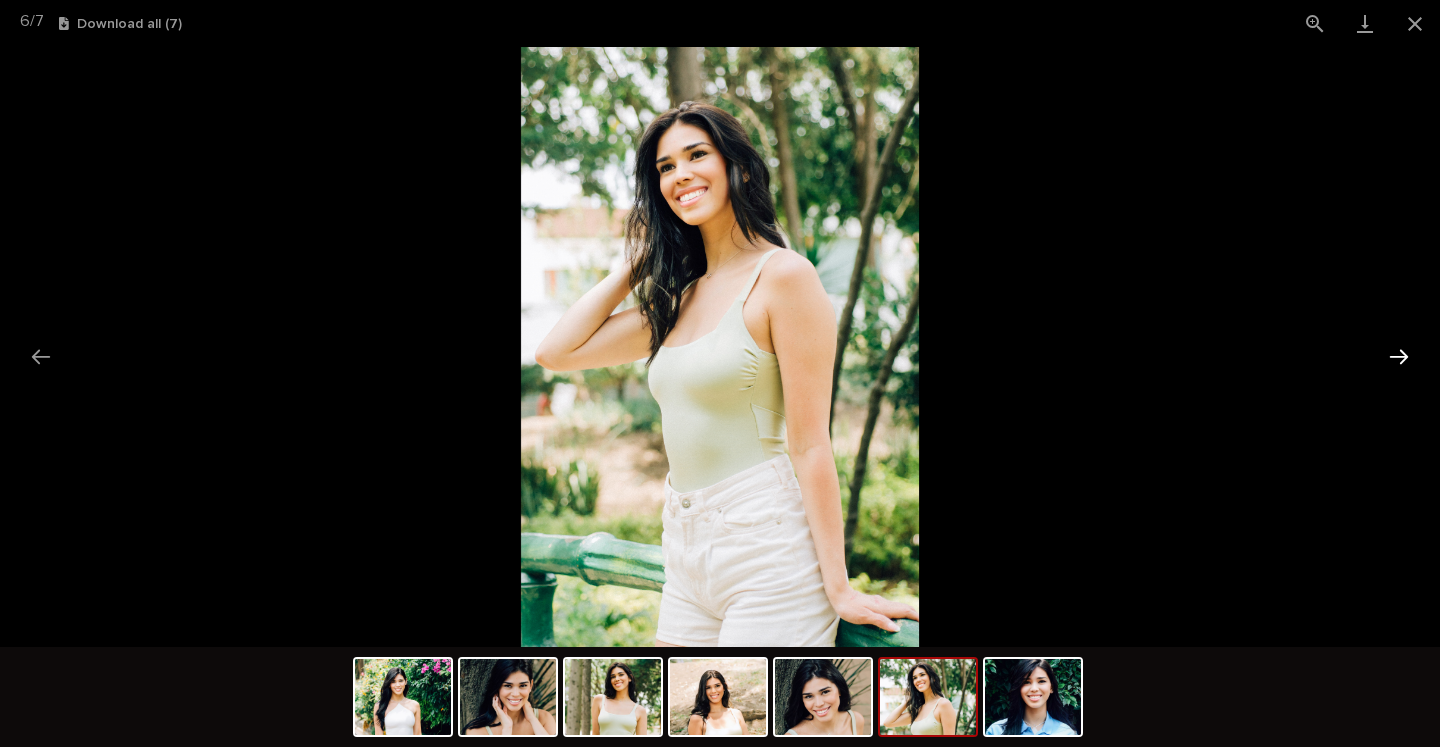 click at bounding box center (1399, 356) 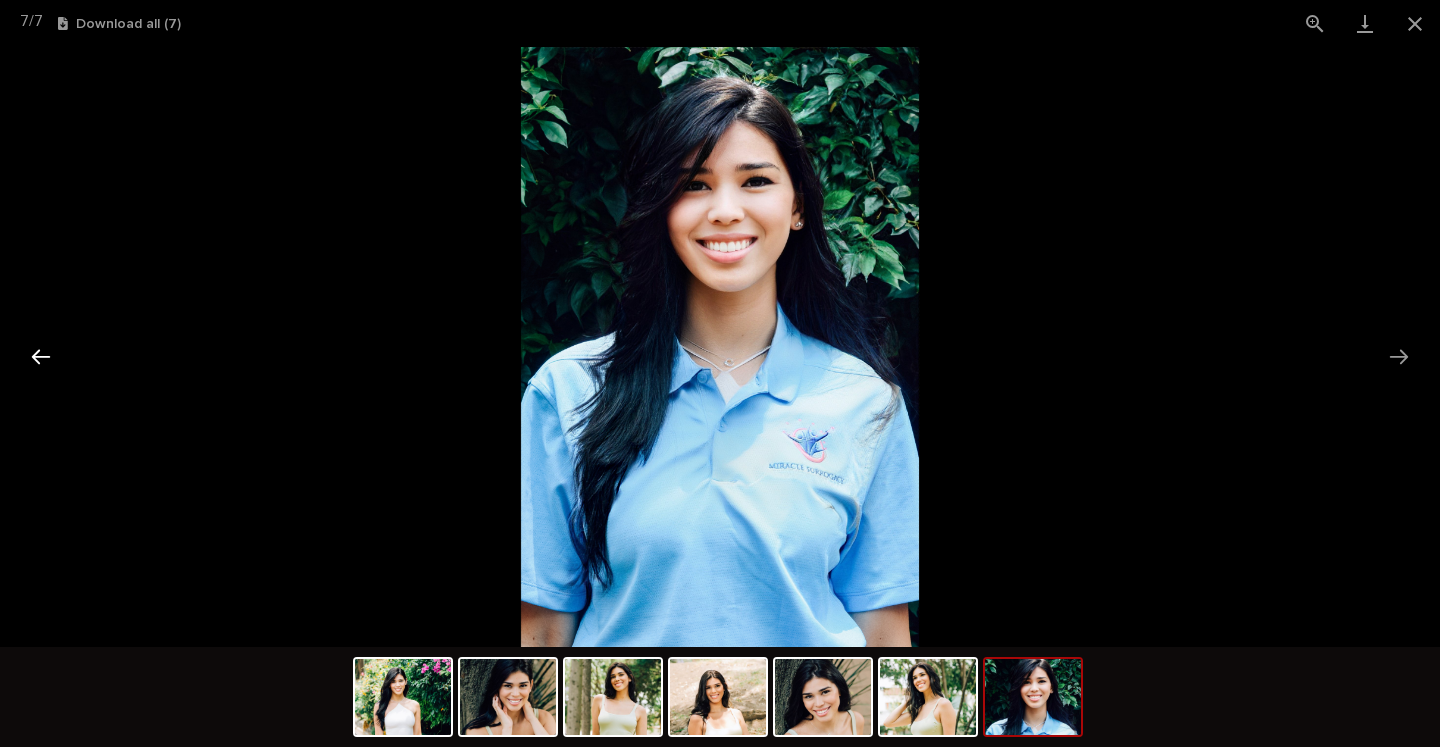 click at bounding box center [41, 356] 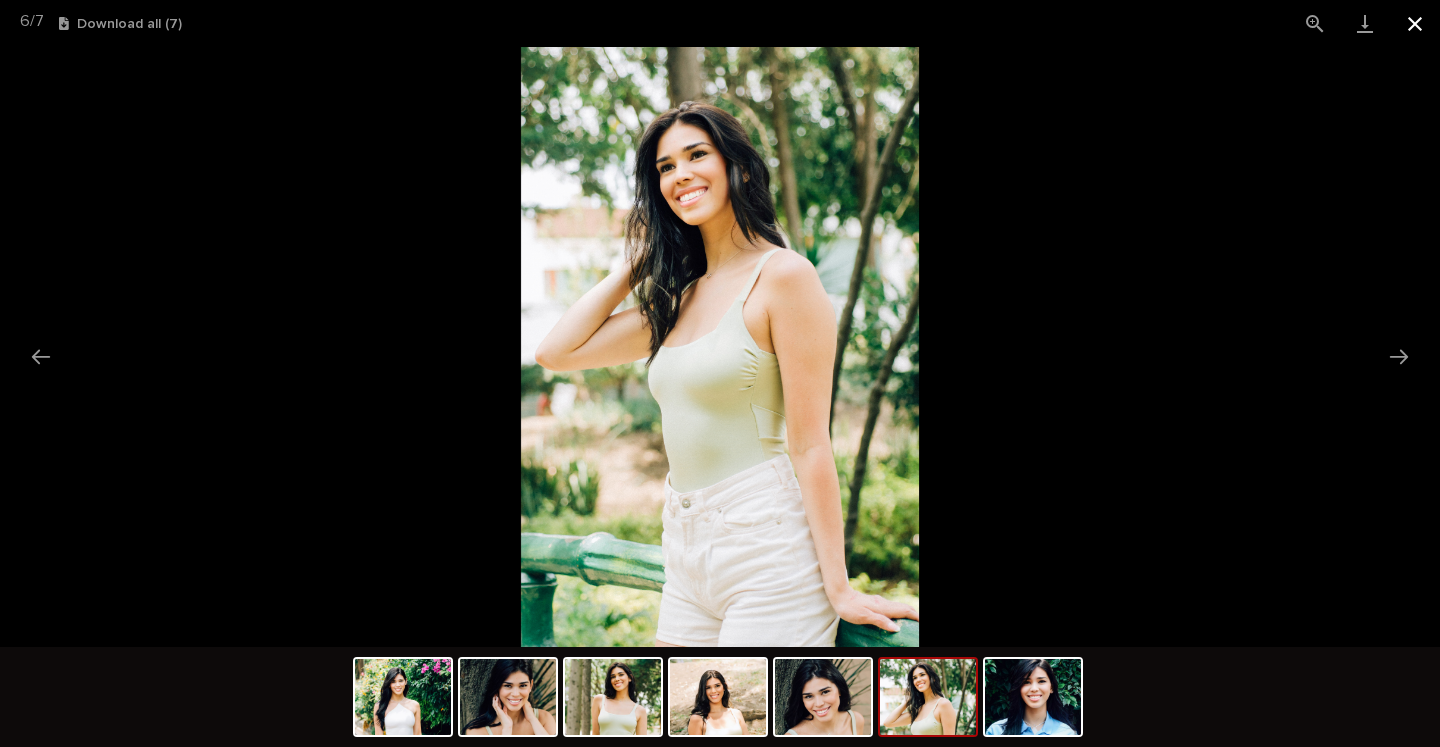 click at bounding box center (1415, 23) 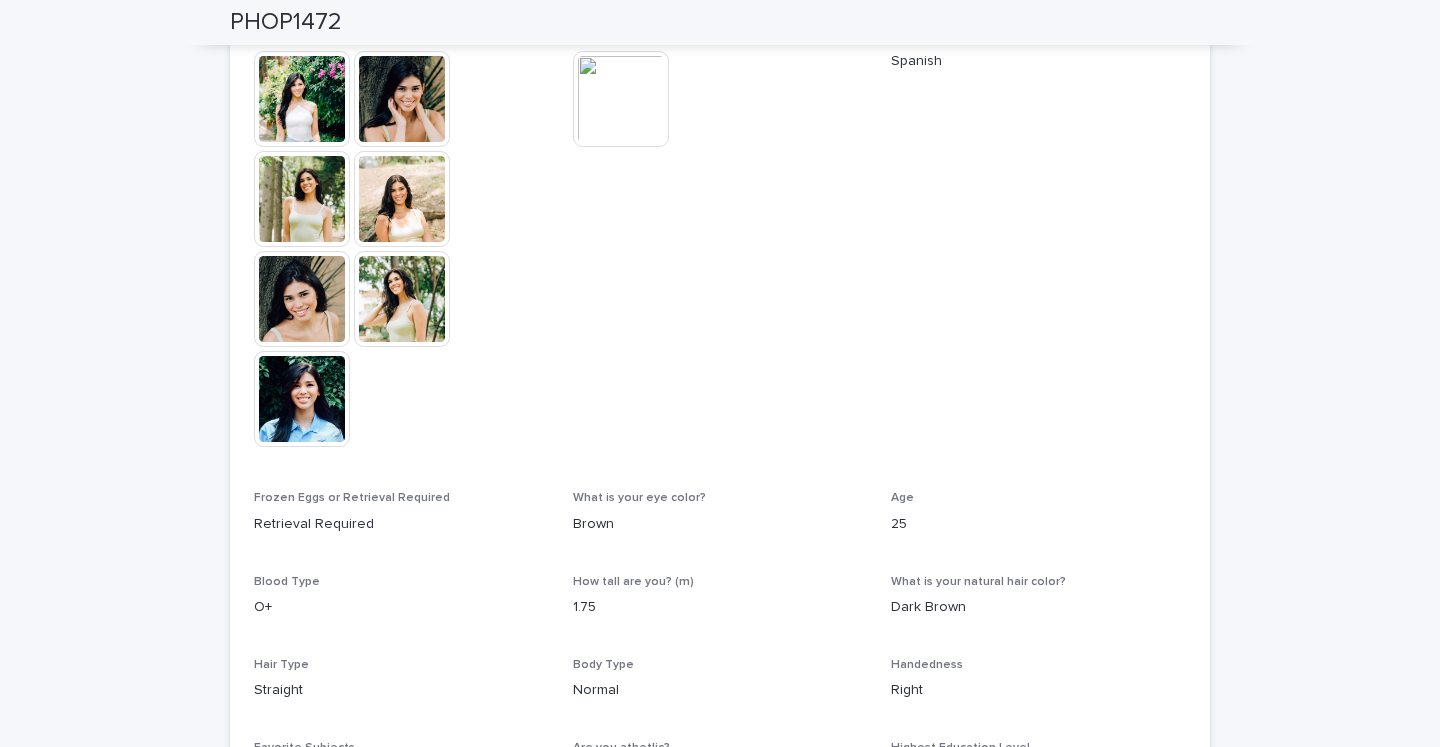 scroll, scrollTop: 460, scrollLeft: 0, axis: vertical 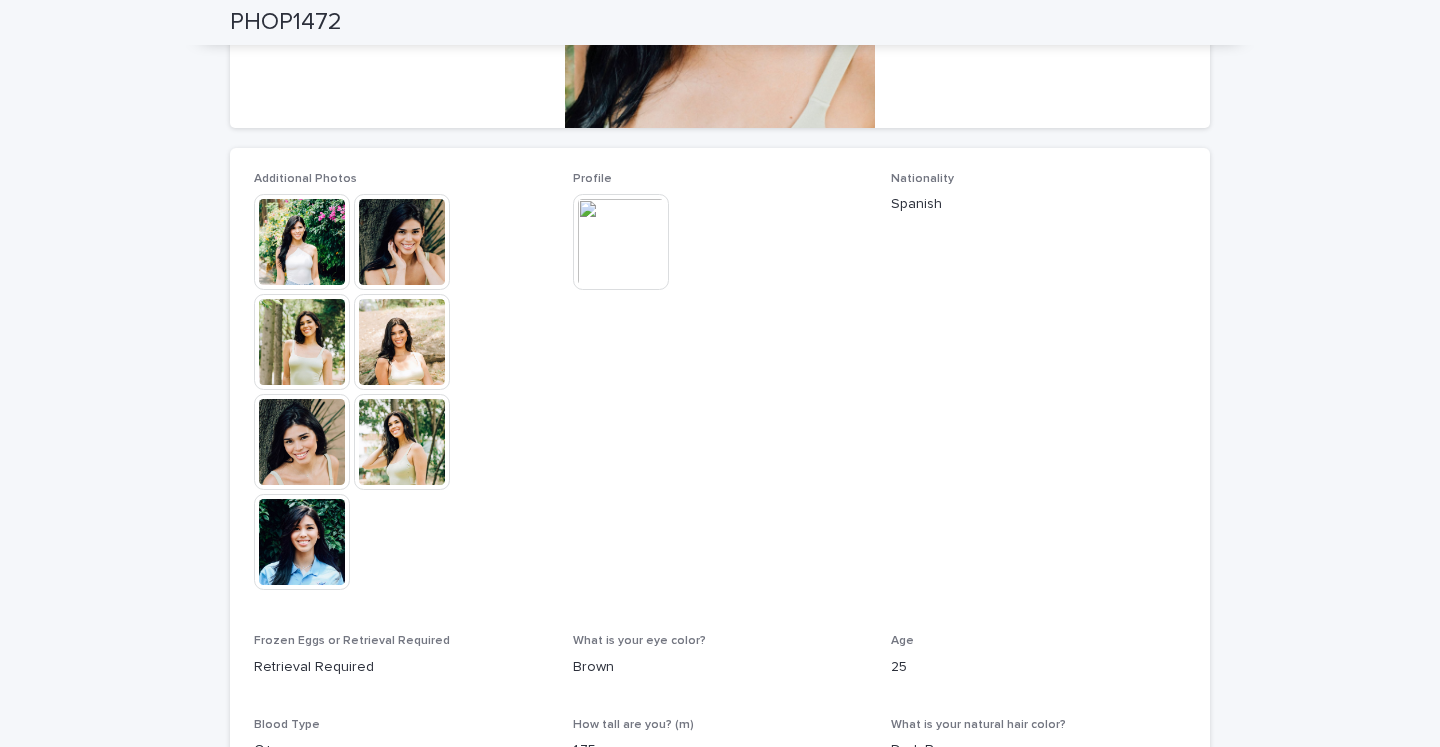 click at bounding box center [302, 442] 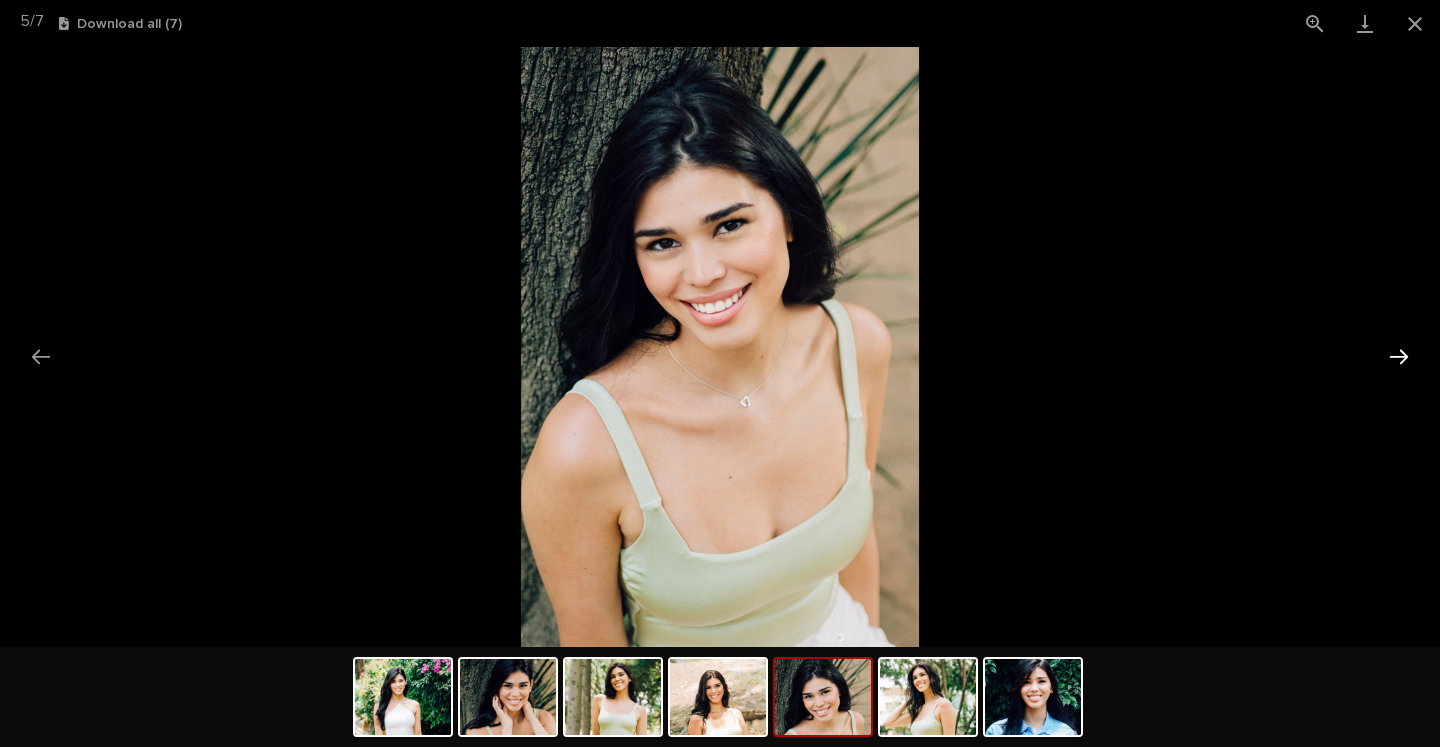 click at bounding box center (1399, 356) 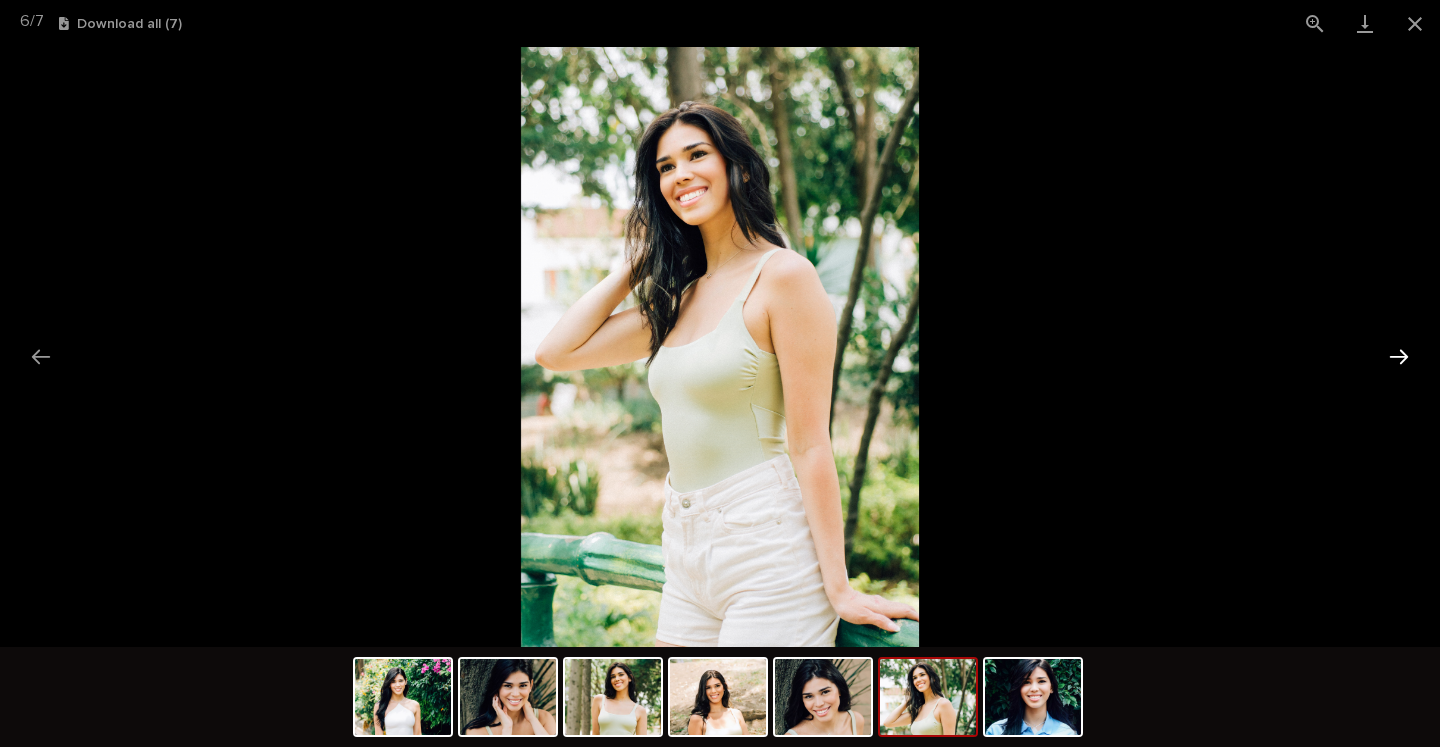 click at bounding box center [1399, 356] 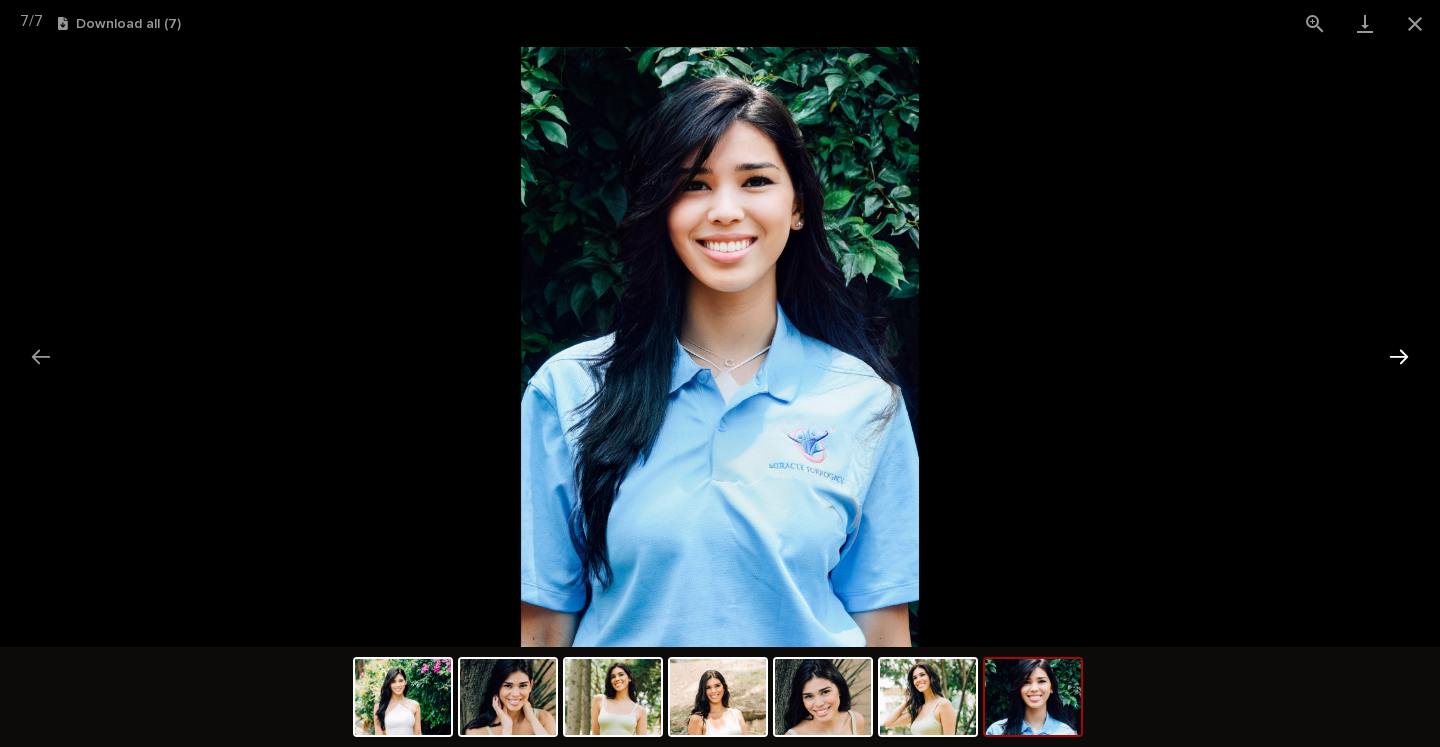 click at bounding box center (1399, 356) 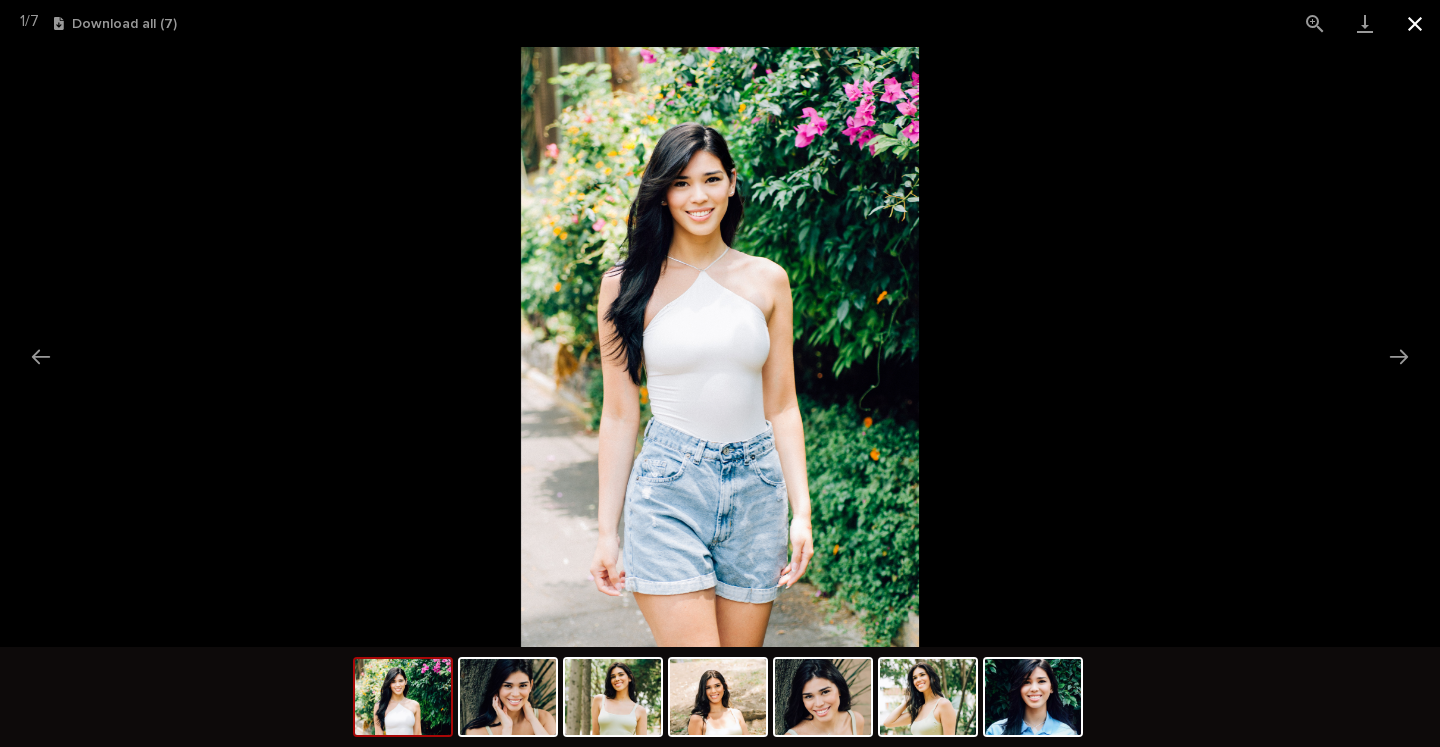 click at bounding box center [1415, 23] 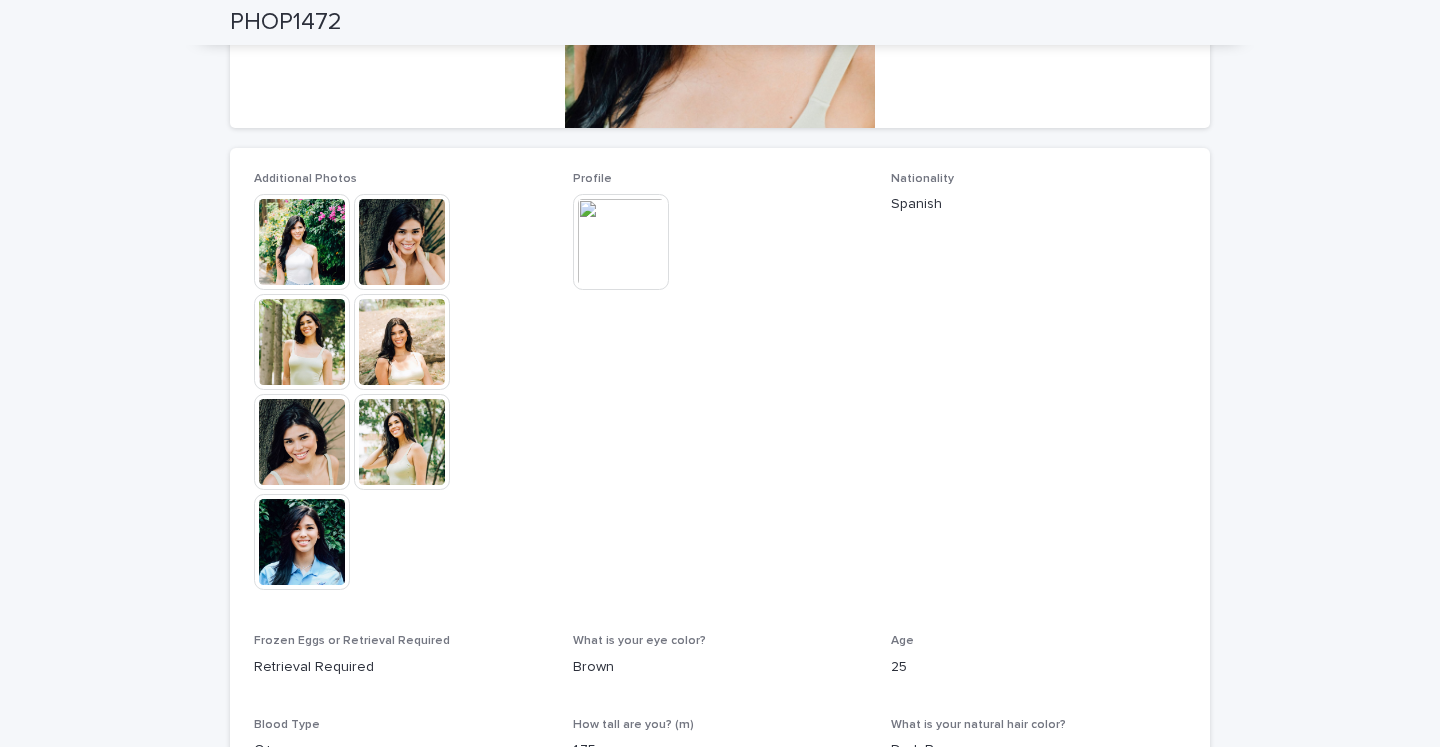 scroll, scrollTop: 0, scrollLeft: 0, axis: both 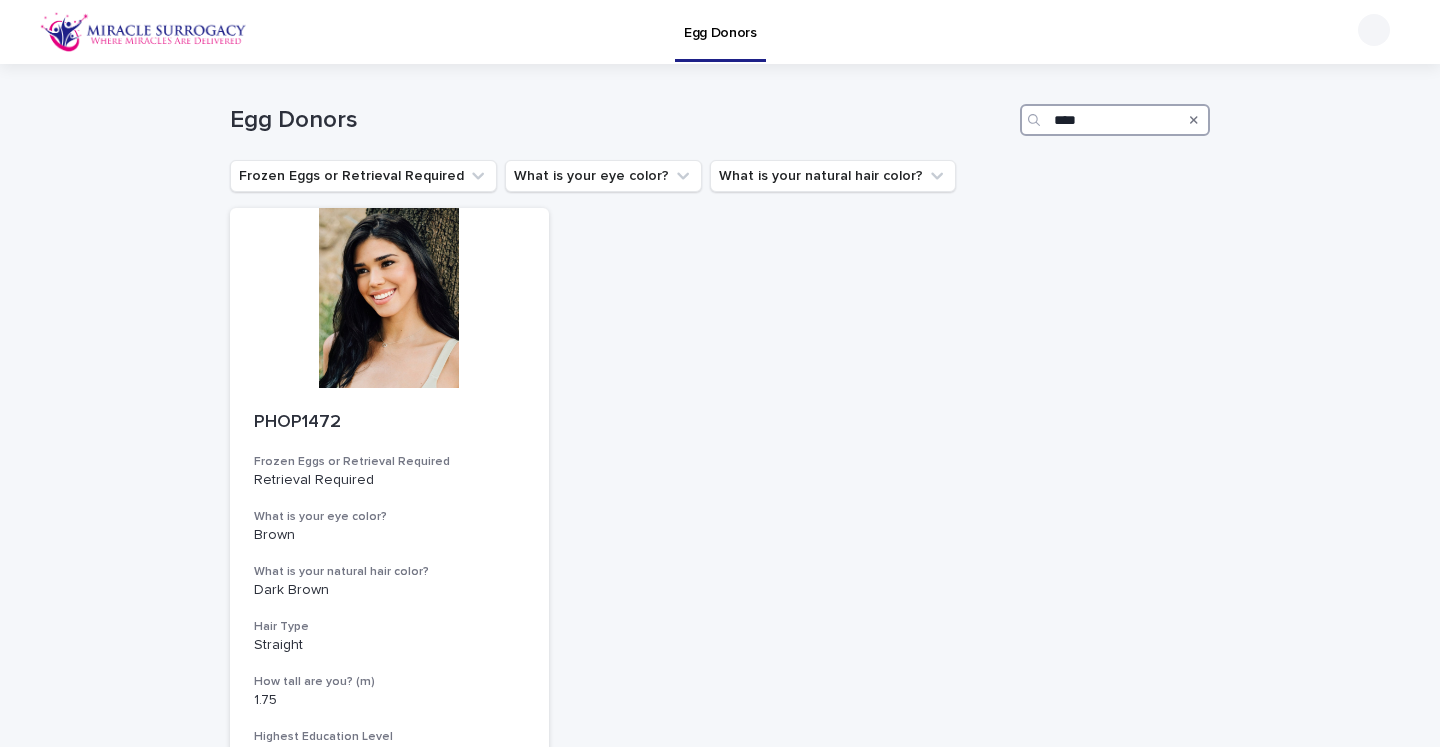 click on "****" at bounding box center [1115, 120] 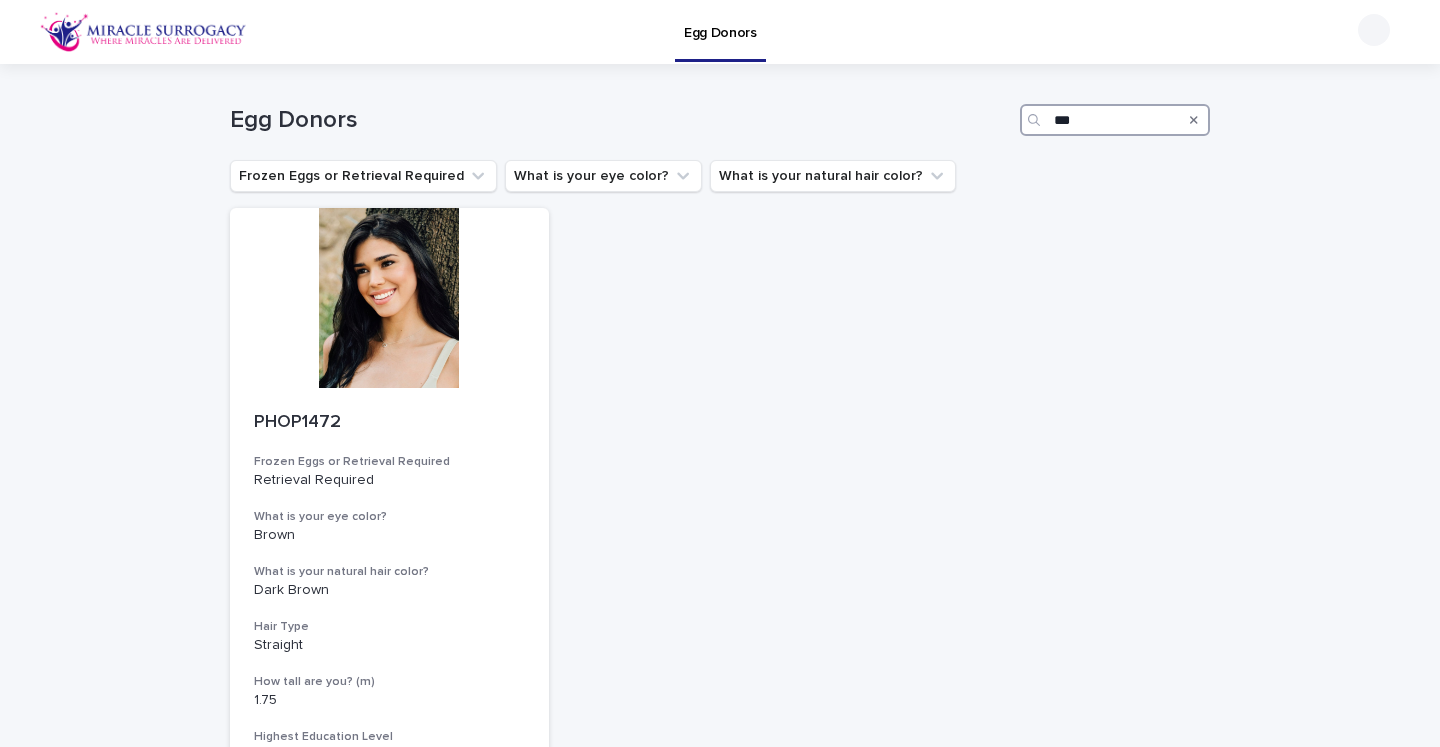 type on "****" 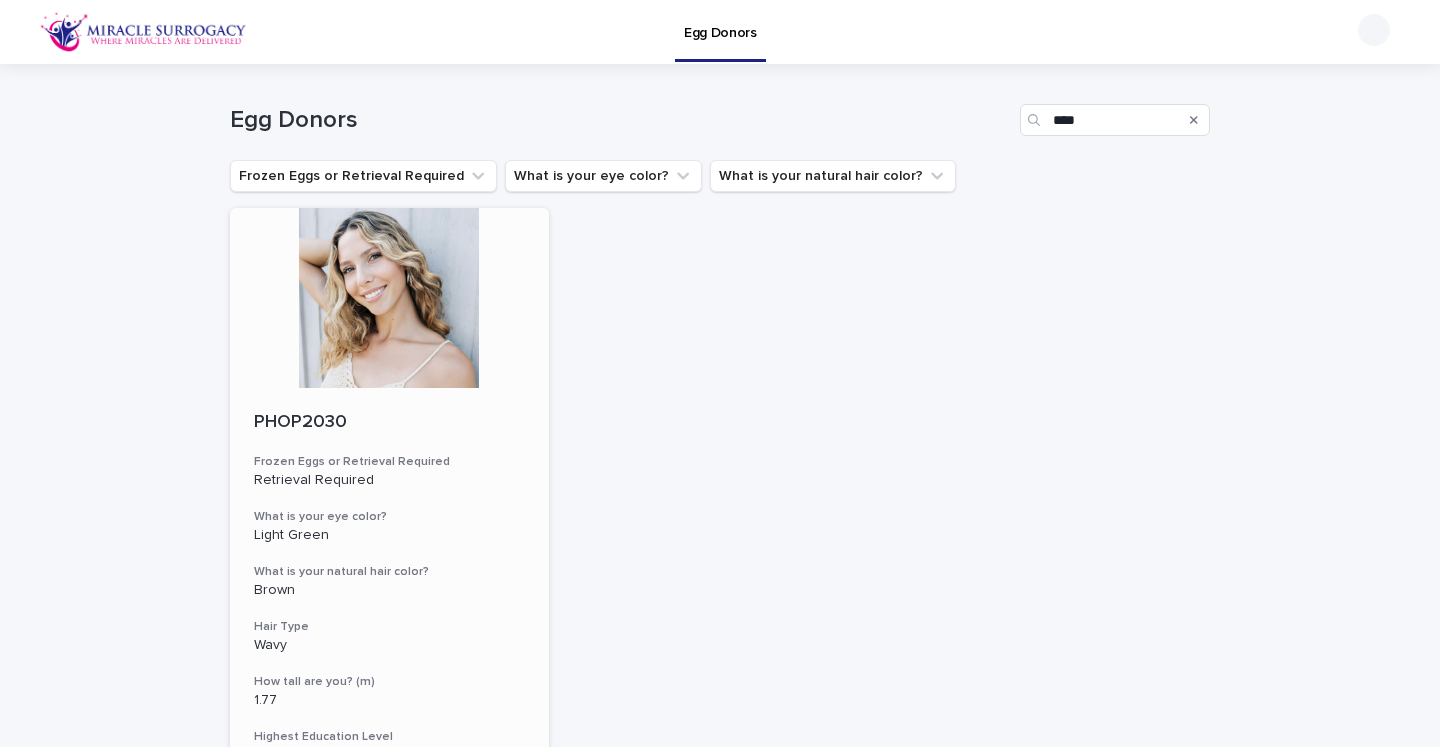 click on "PHOP2030" at bounding box center [389, 423] 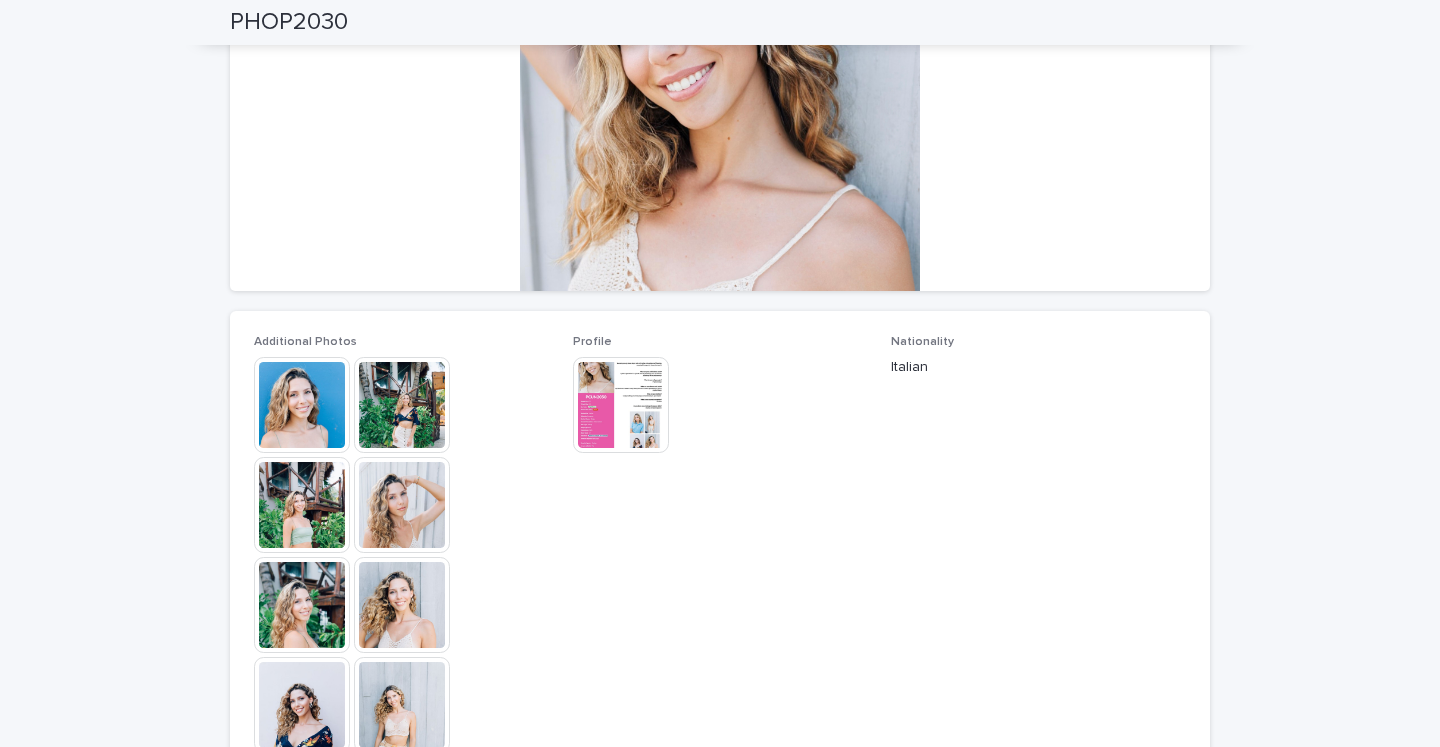 scroll, scrollTop: 305, scrollLeft: 0, axis: vertical 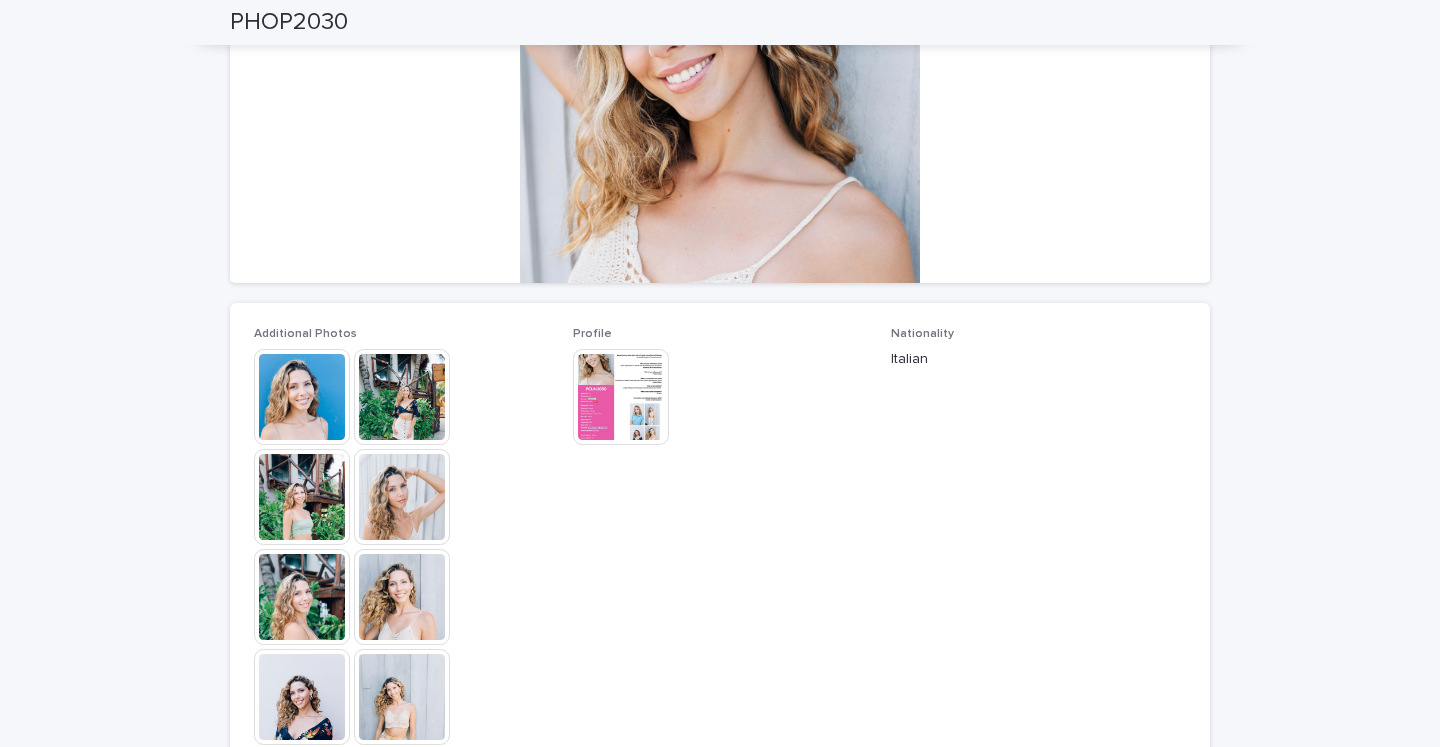 click at bounding box center [402, 497] 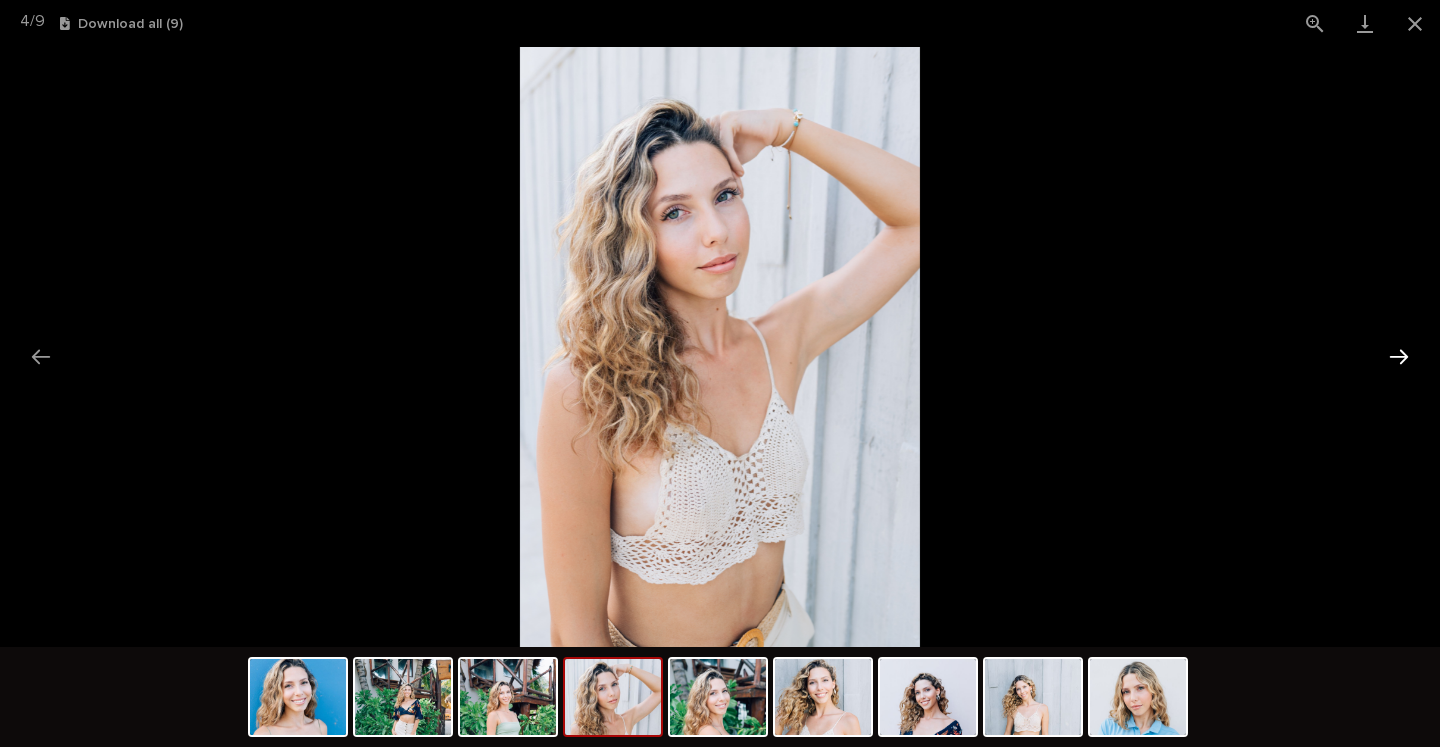 click at bounding box center (1399, 356) 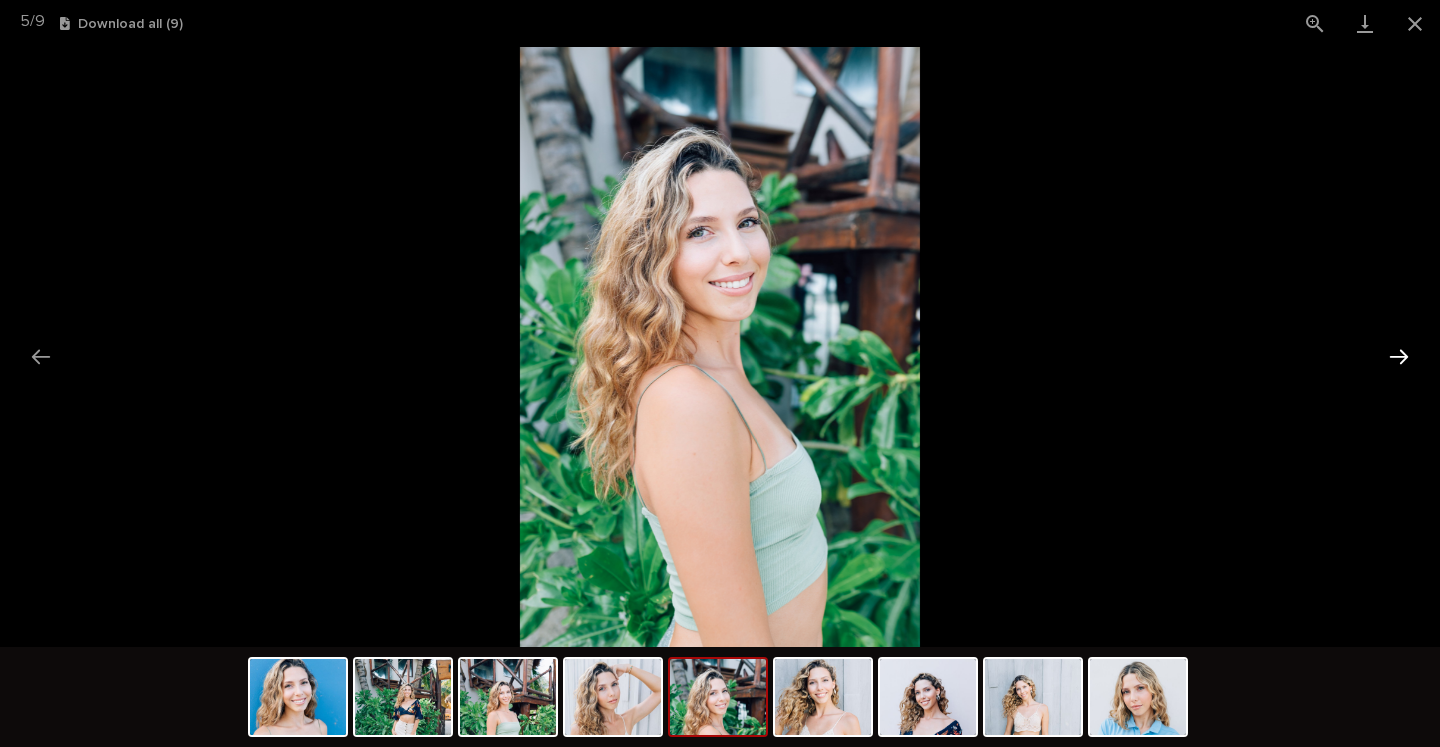 click at bounding box center [1399, 356] 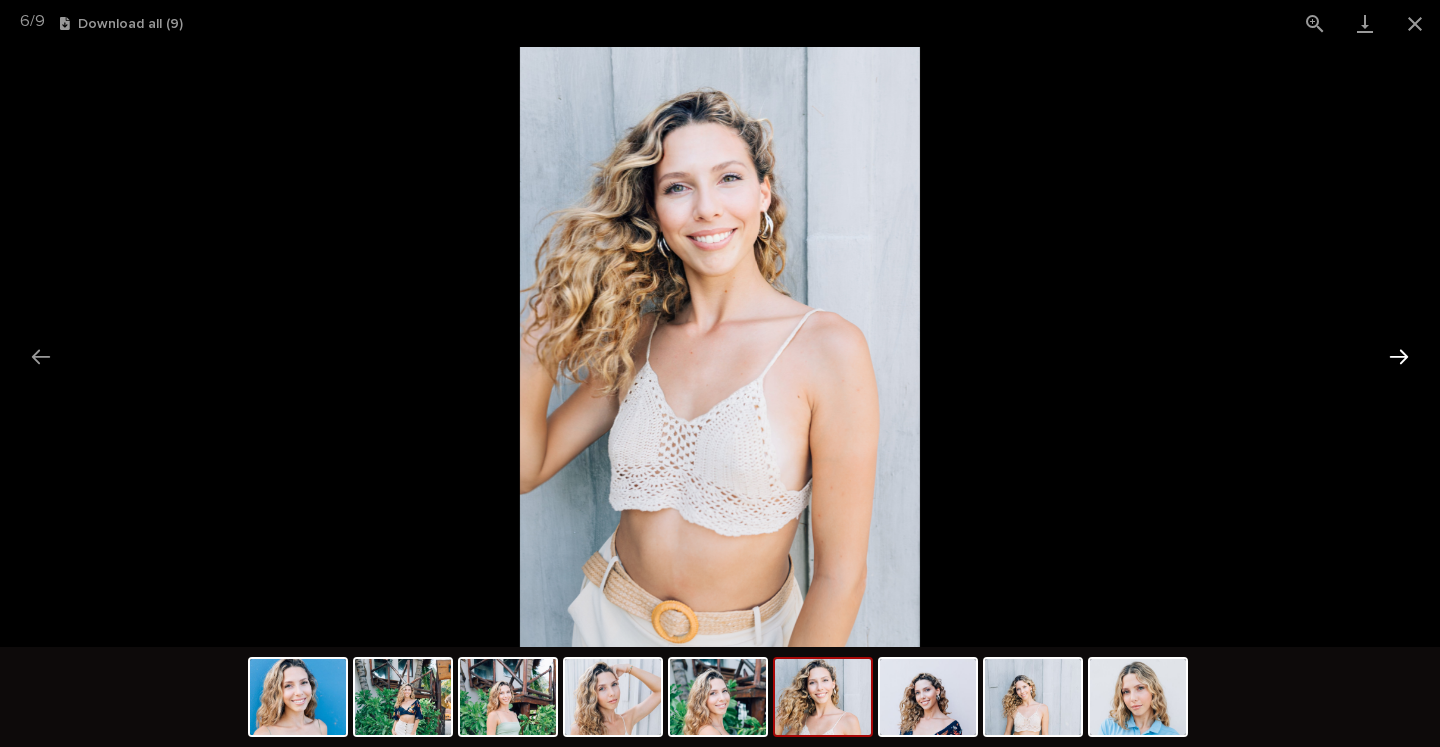 click at bounding box center [1399, 356] 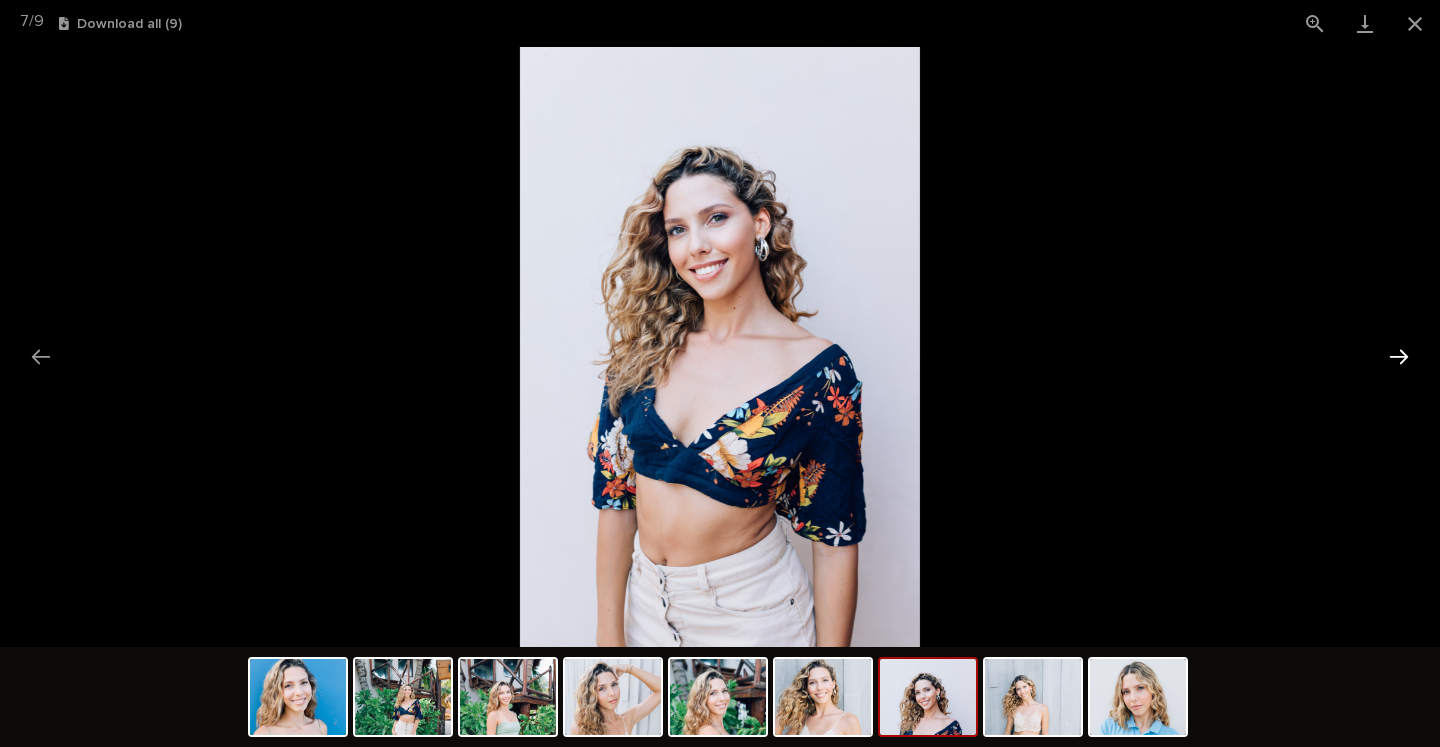 click at bounding box center [1399, 356] 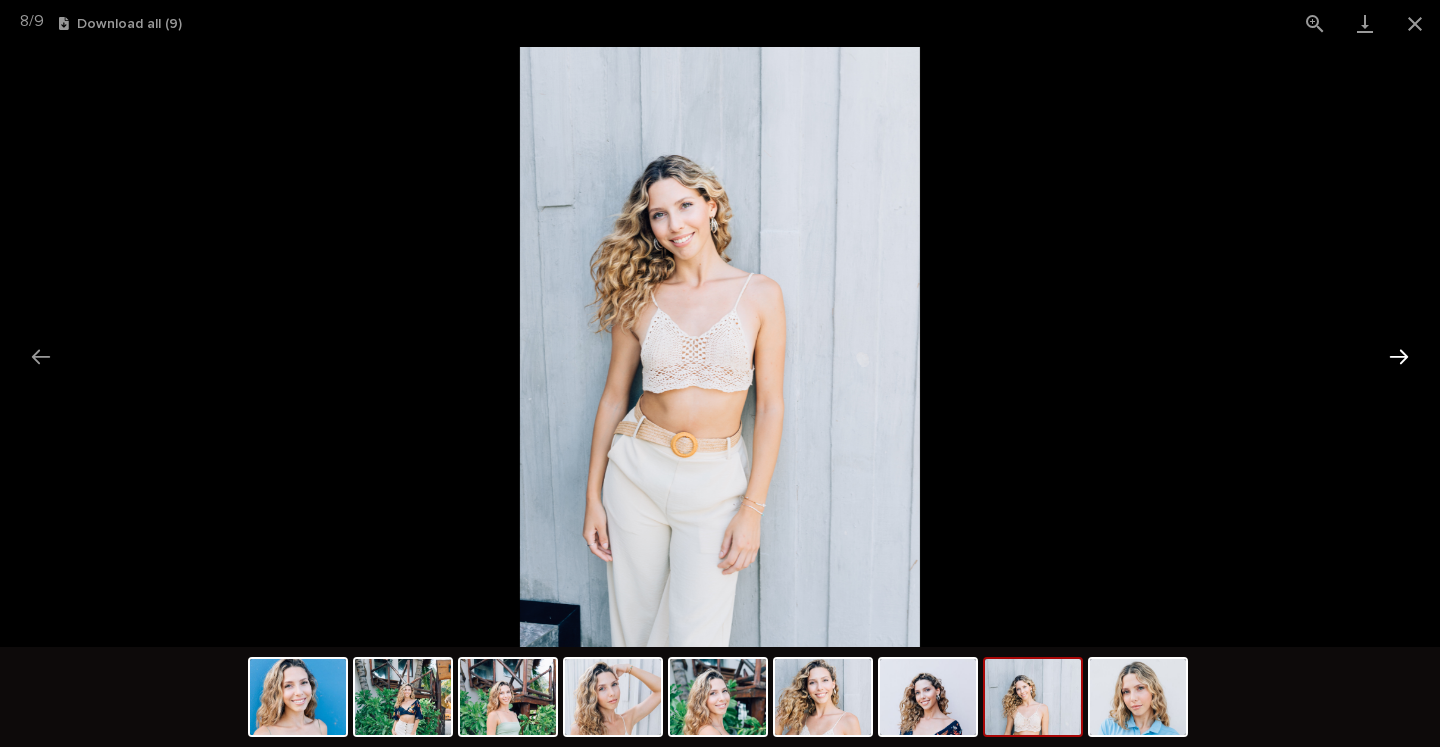 click at bounding box center (1399, 356) 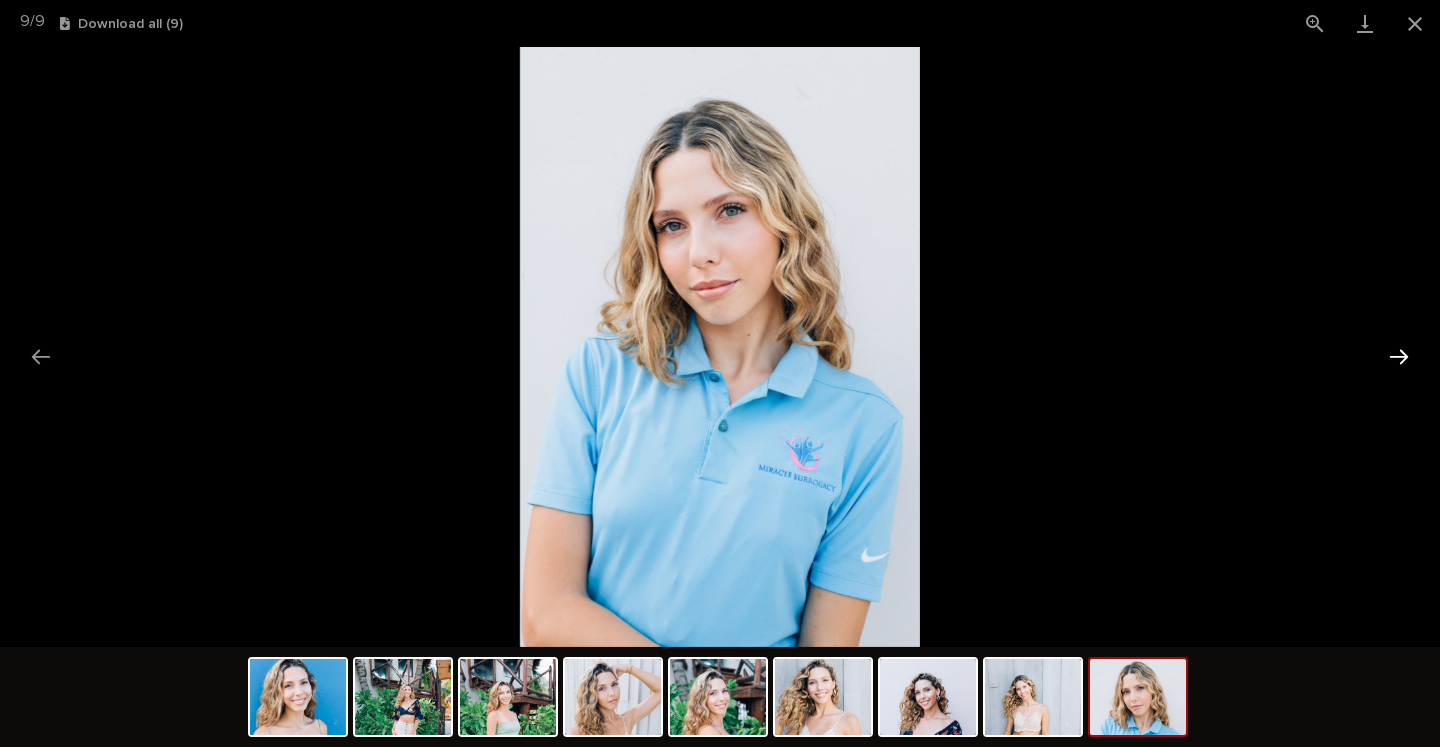 click at bounding box center (1399, 356) 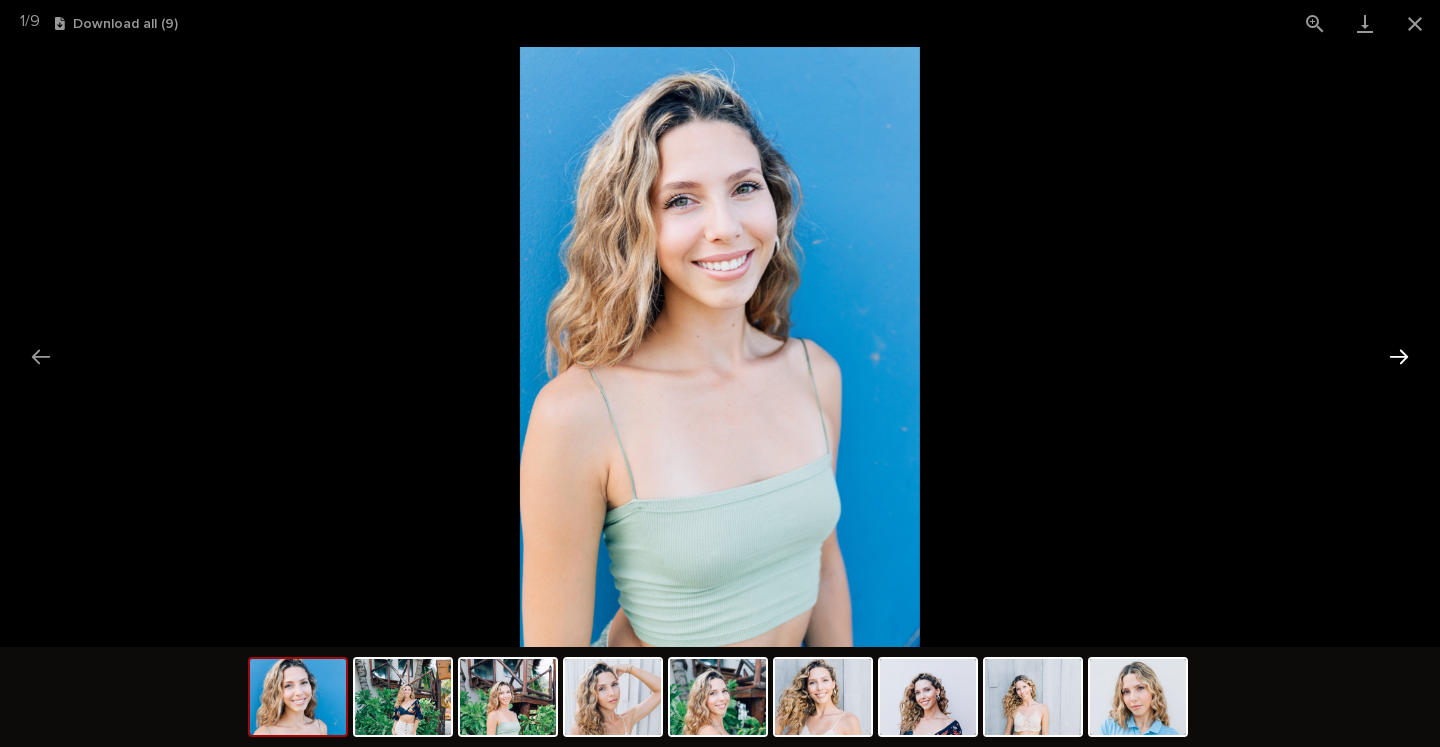 click at bounding box center (1399, 356) 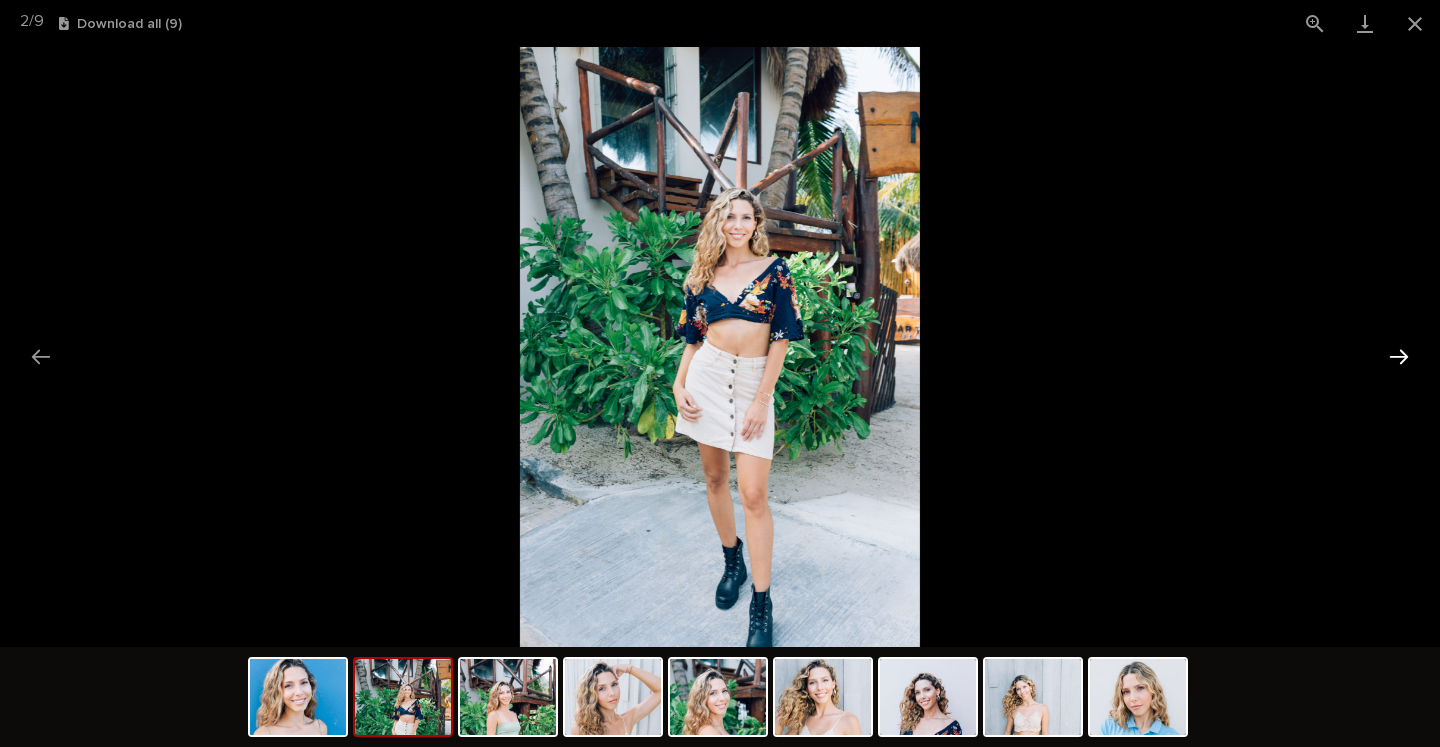 click at bounding box center (1399, 356) 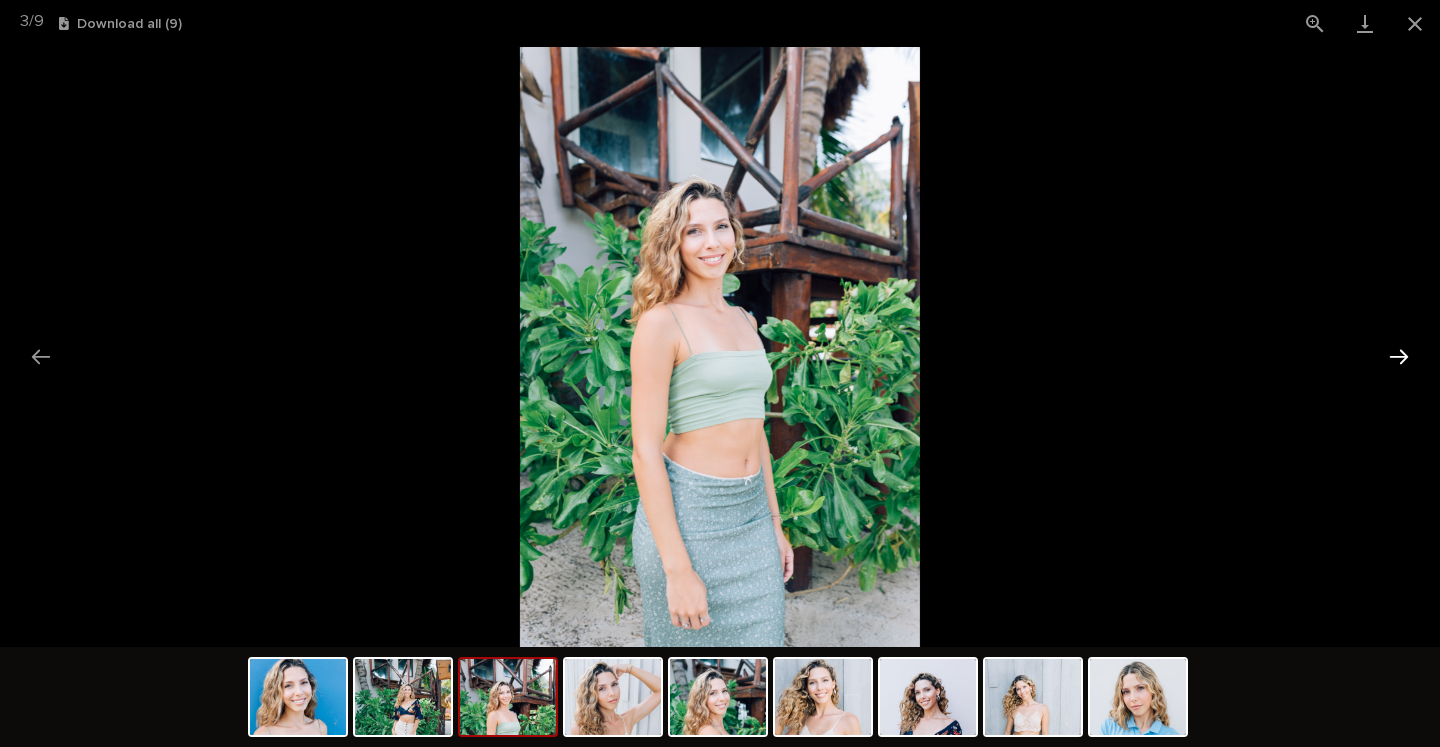 click at bounding box center (1399, 356) 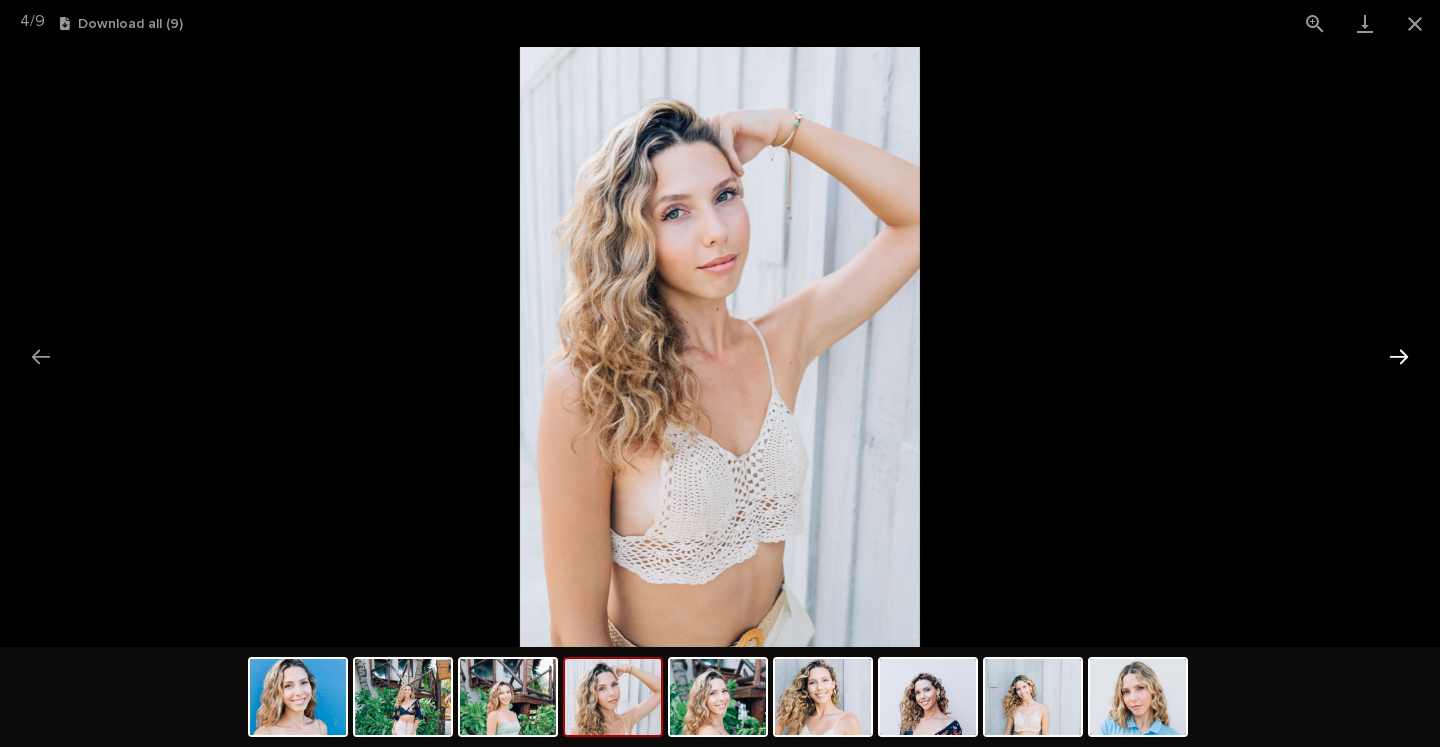 click at bounding box center (1399, 356) 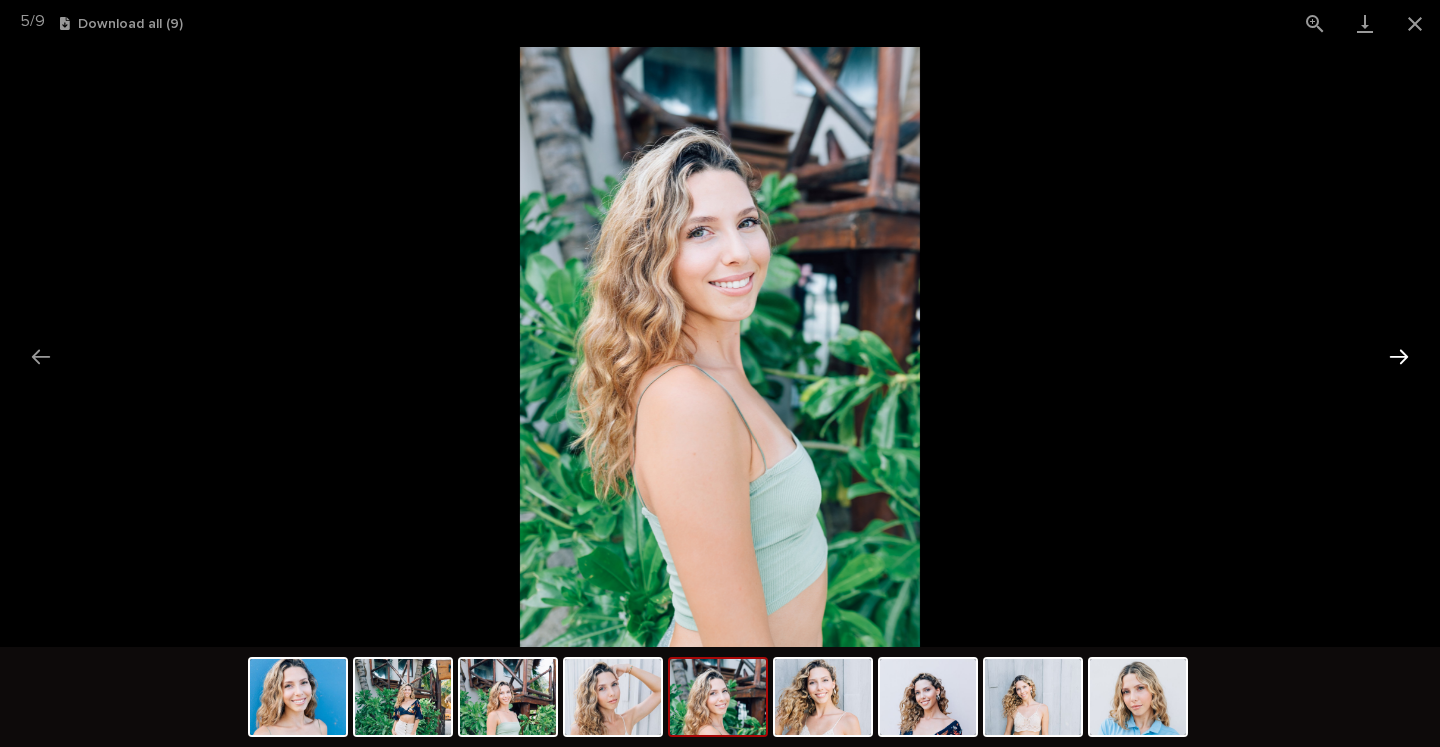 click at bounding box center [1399, 356] 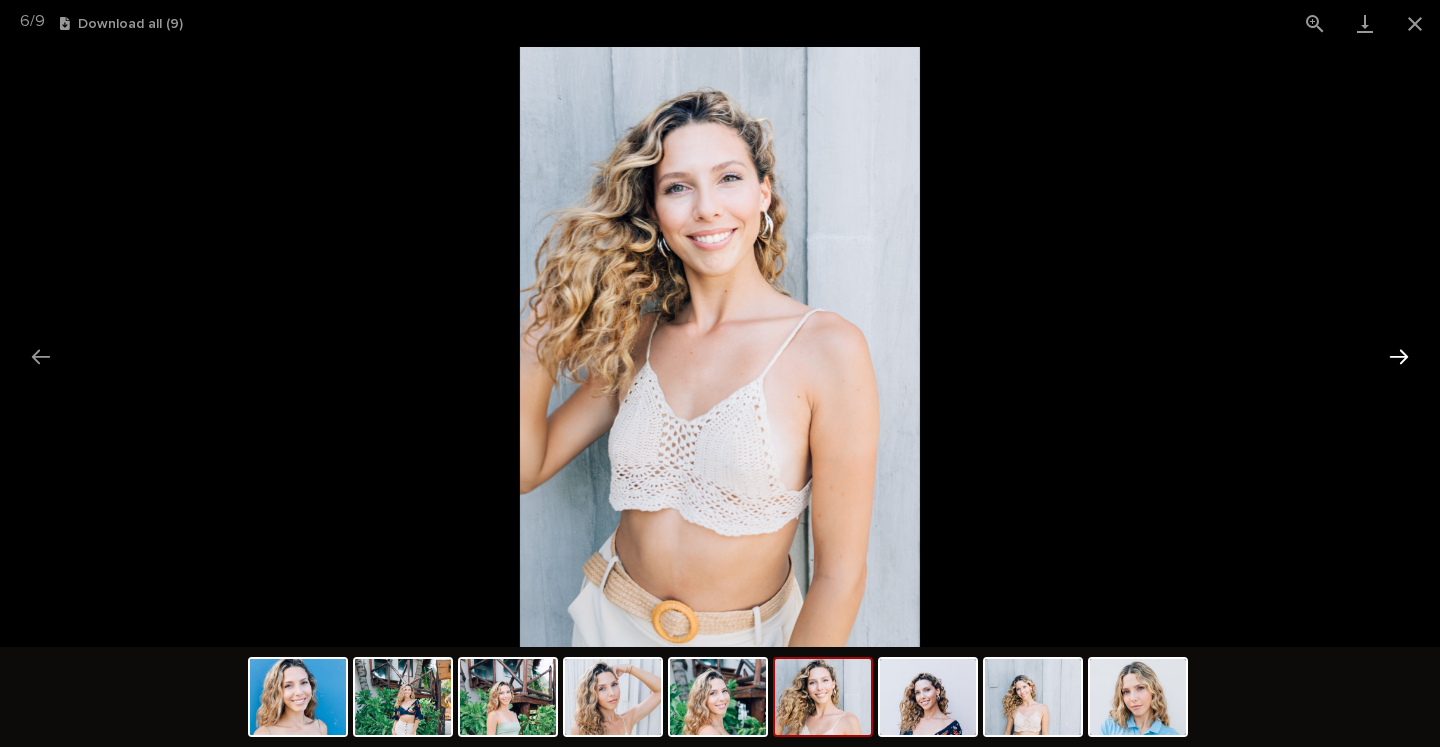 click at bounding box center (1399, 356) 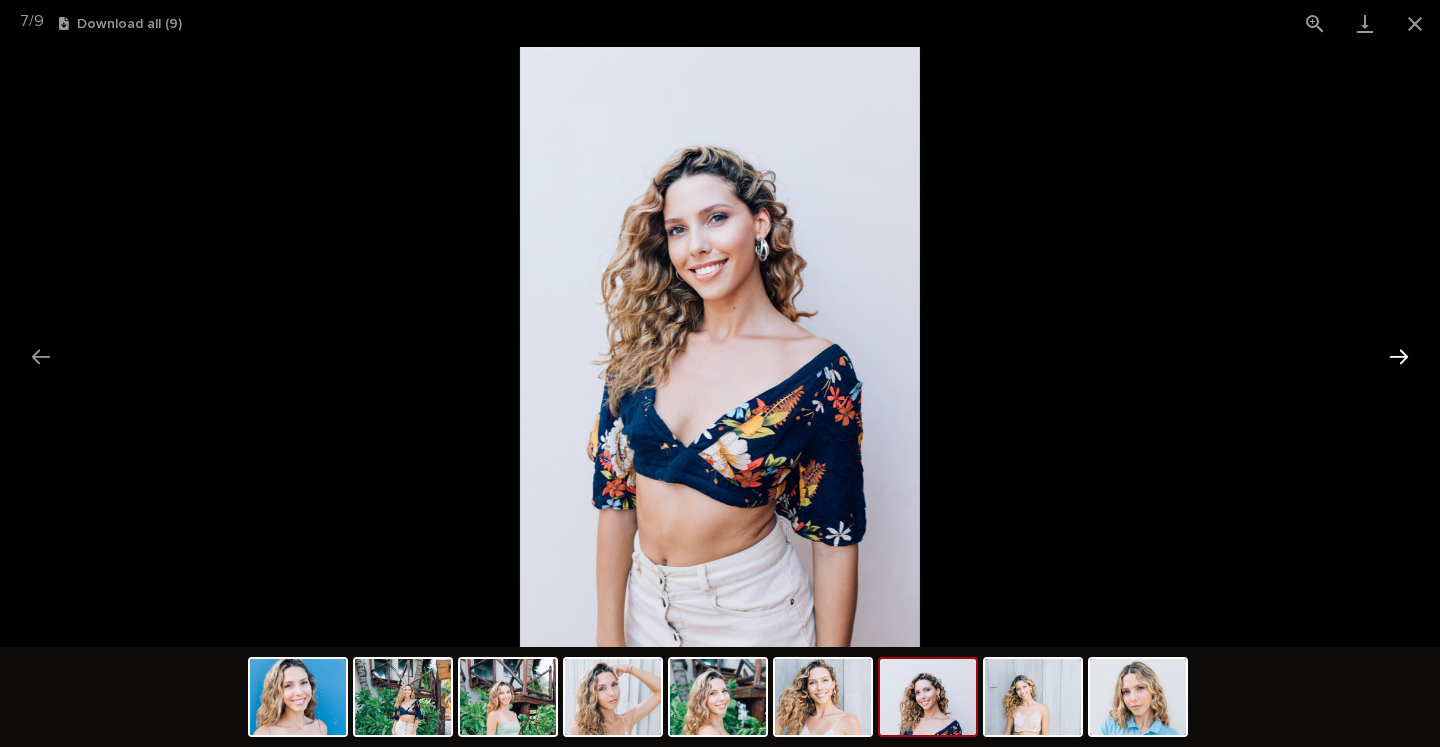 click at bounding box center (1399, 356) 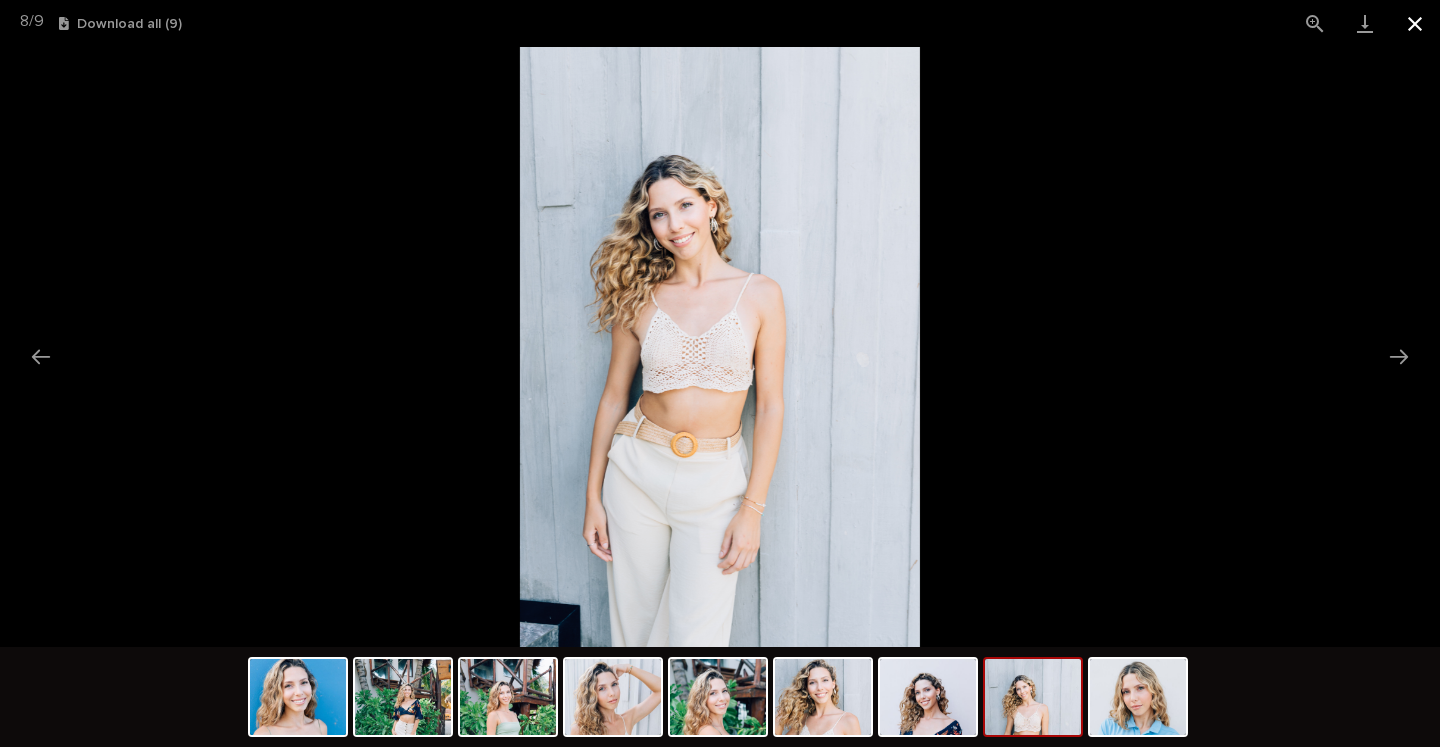 click at bounding box center (1415, 23) 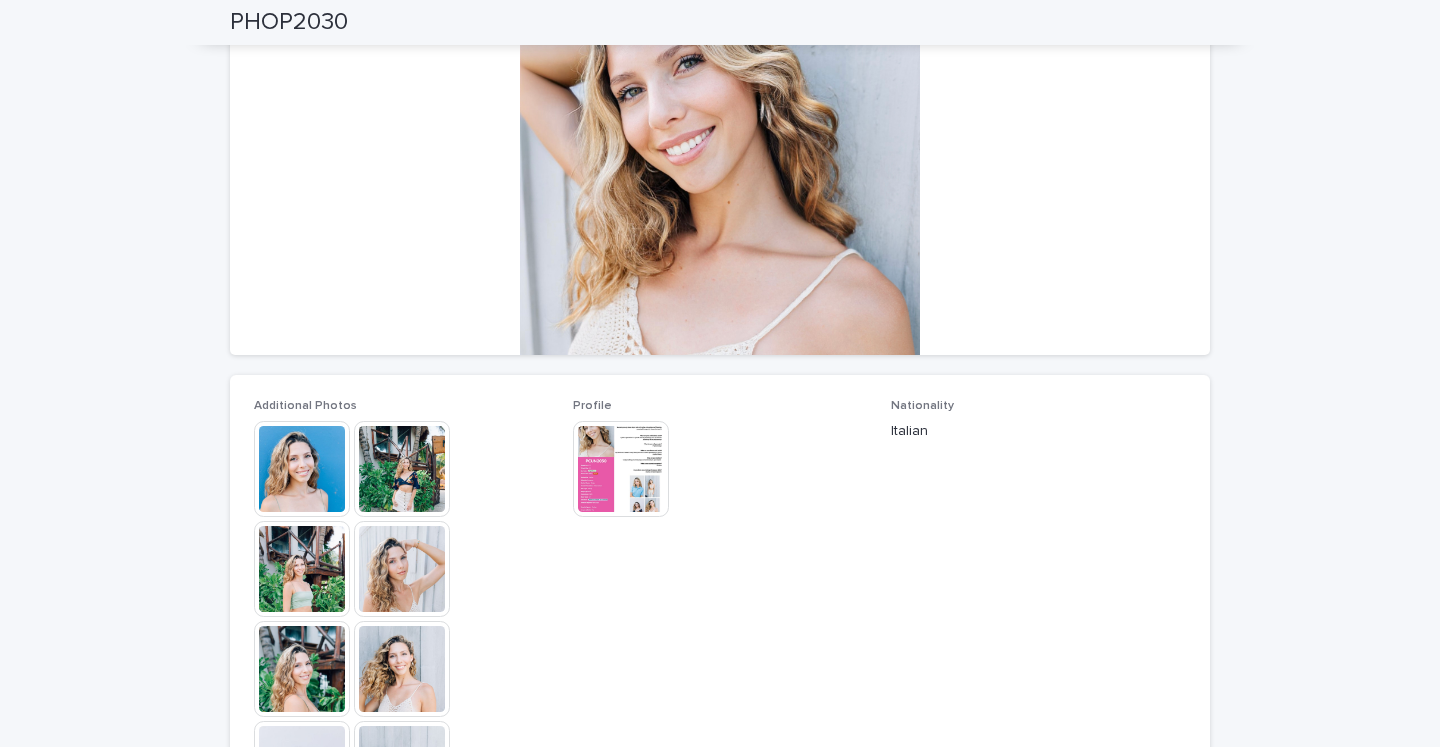 scroll, scrollTop: 227, scrollLeft: 0, axis: vertical 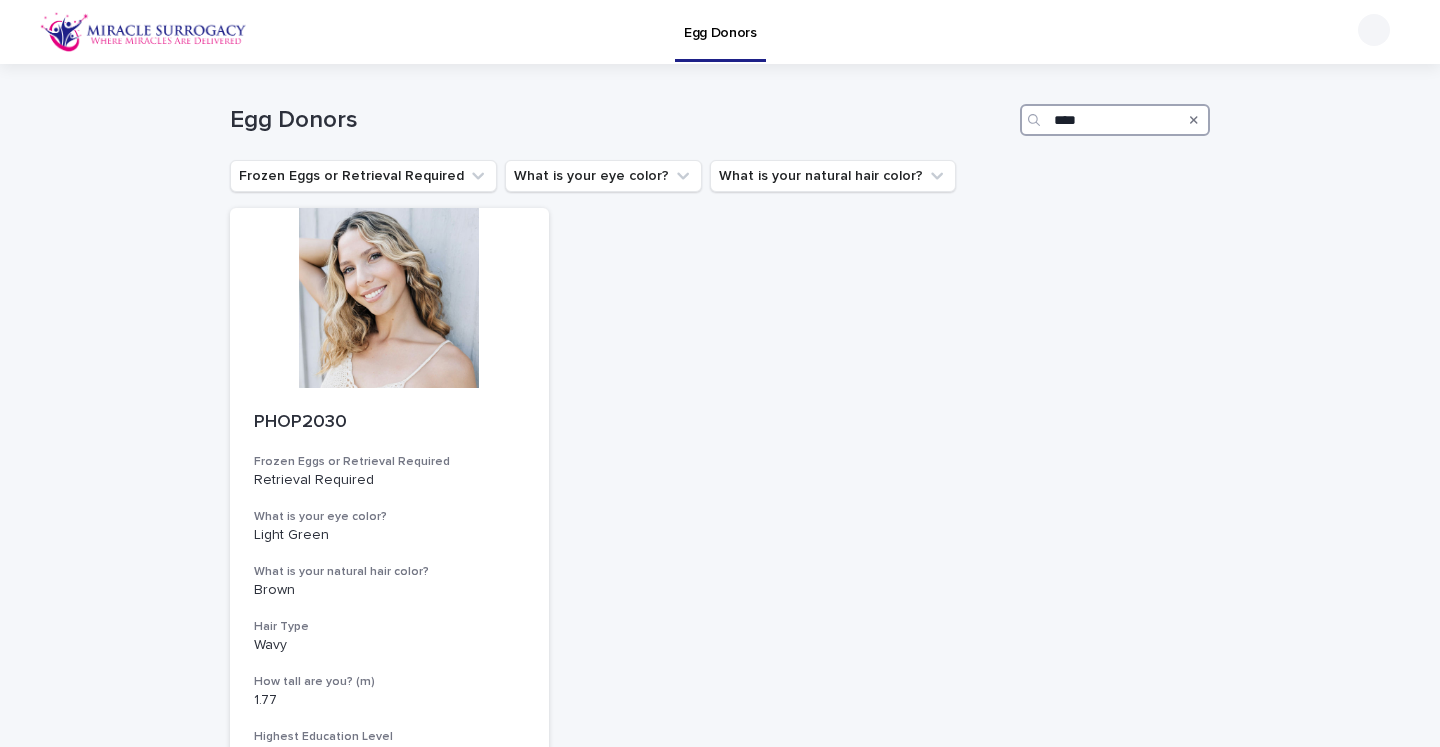 click on "****" at bounding box center (1115, 120) 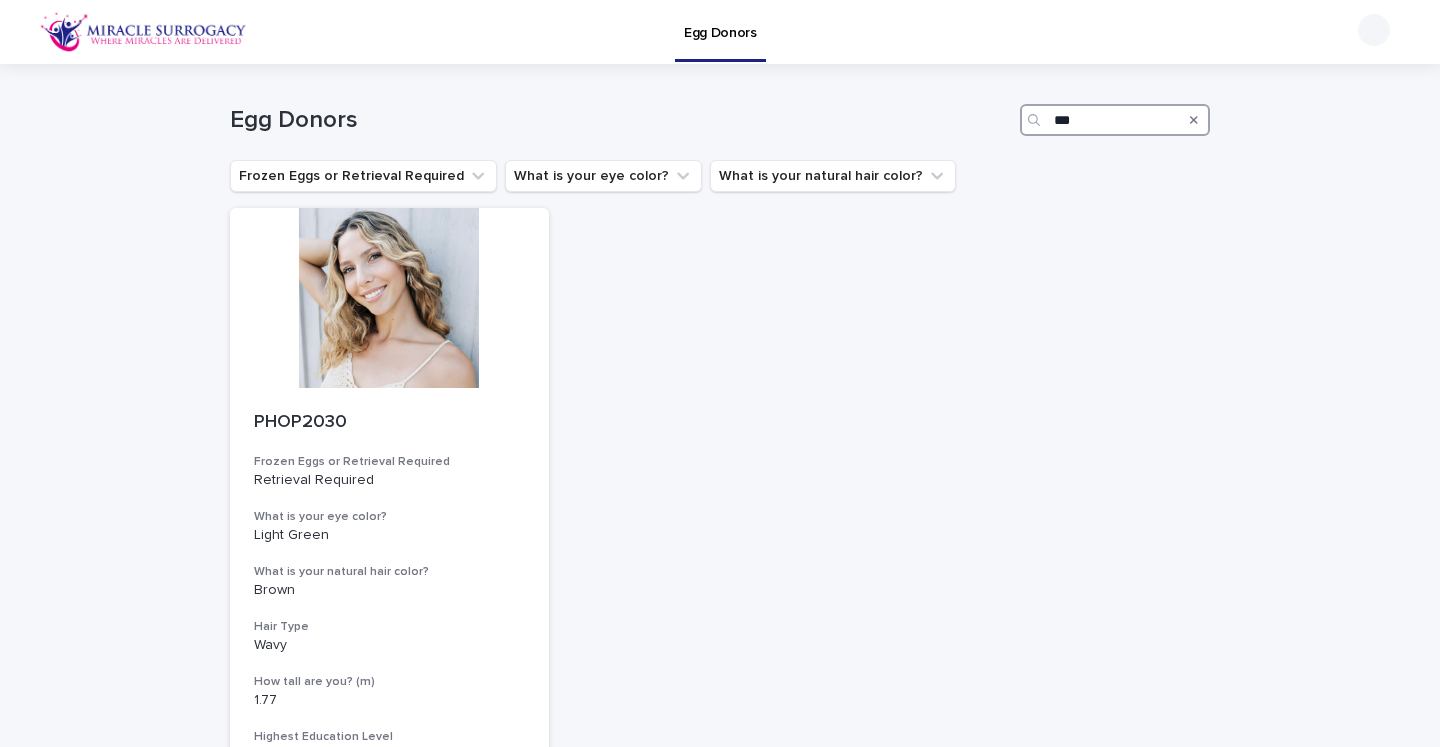 type on "****" 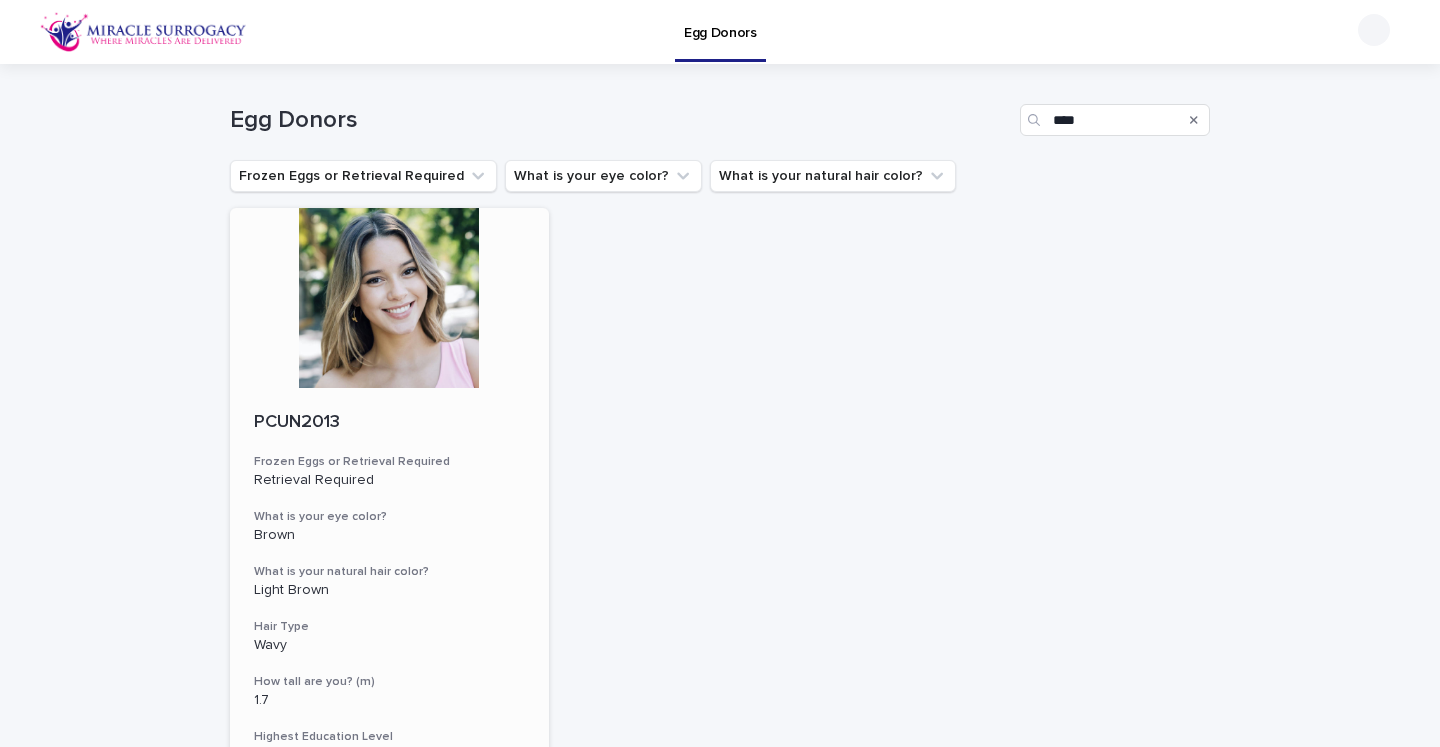click at bounding box center [389, 298] 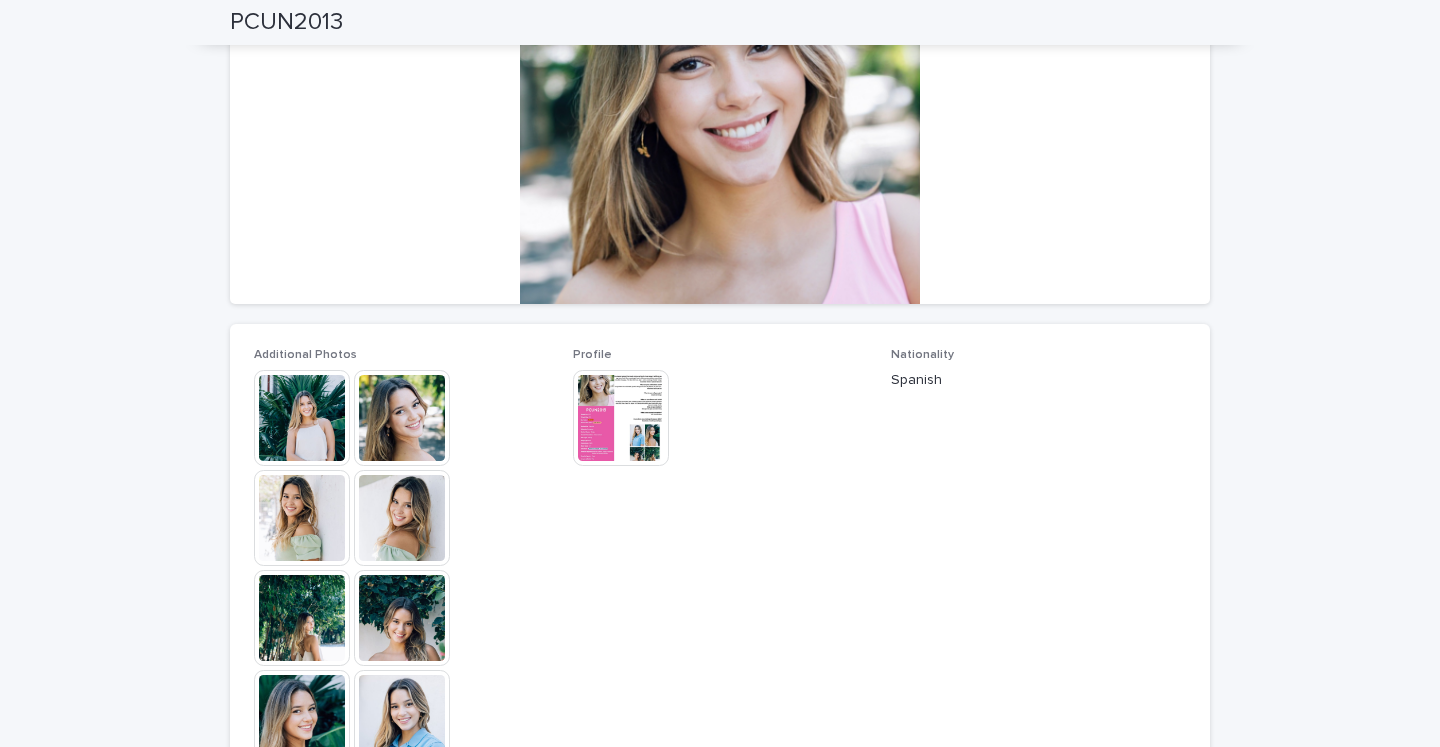 scroll, scrollTop: 323, scrollLeft: 0, axis: vertical 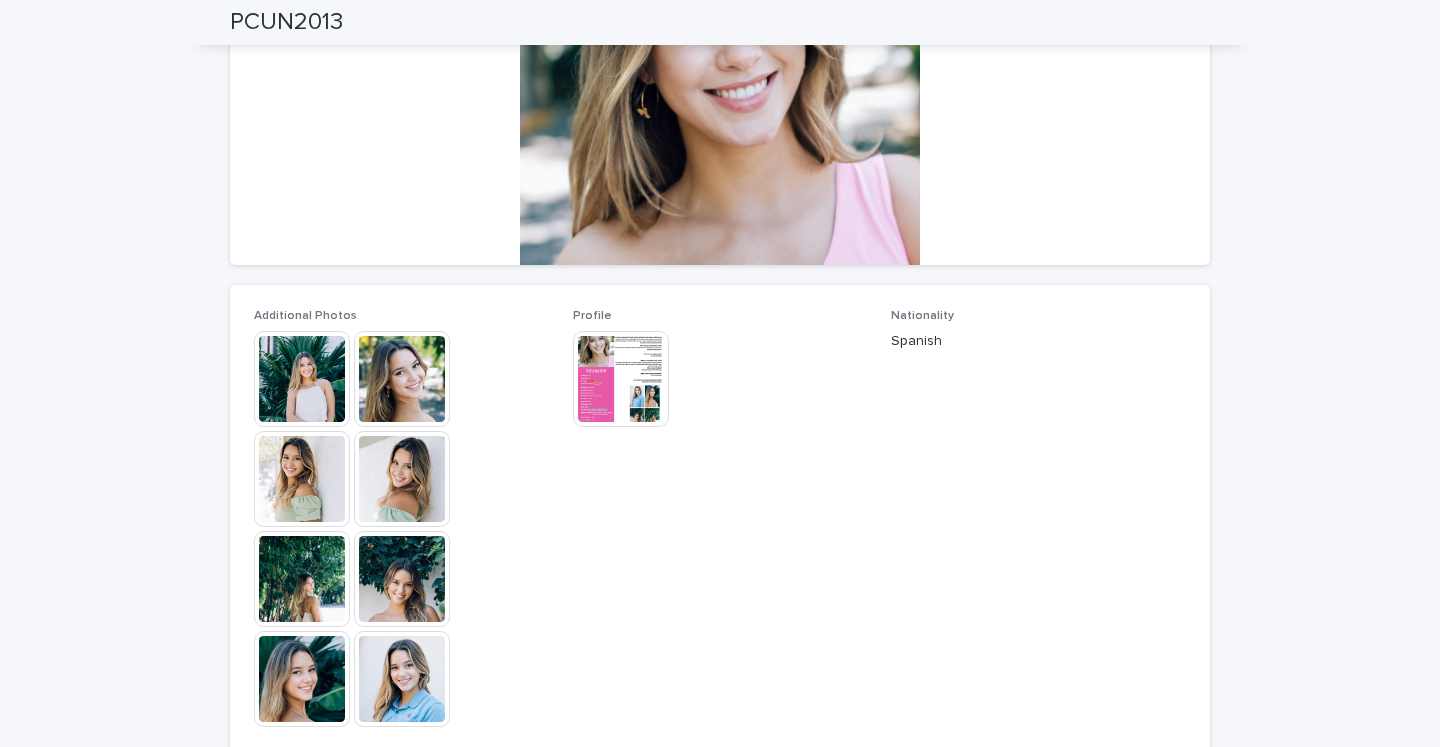 click at bounding box center [302, 379] 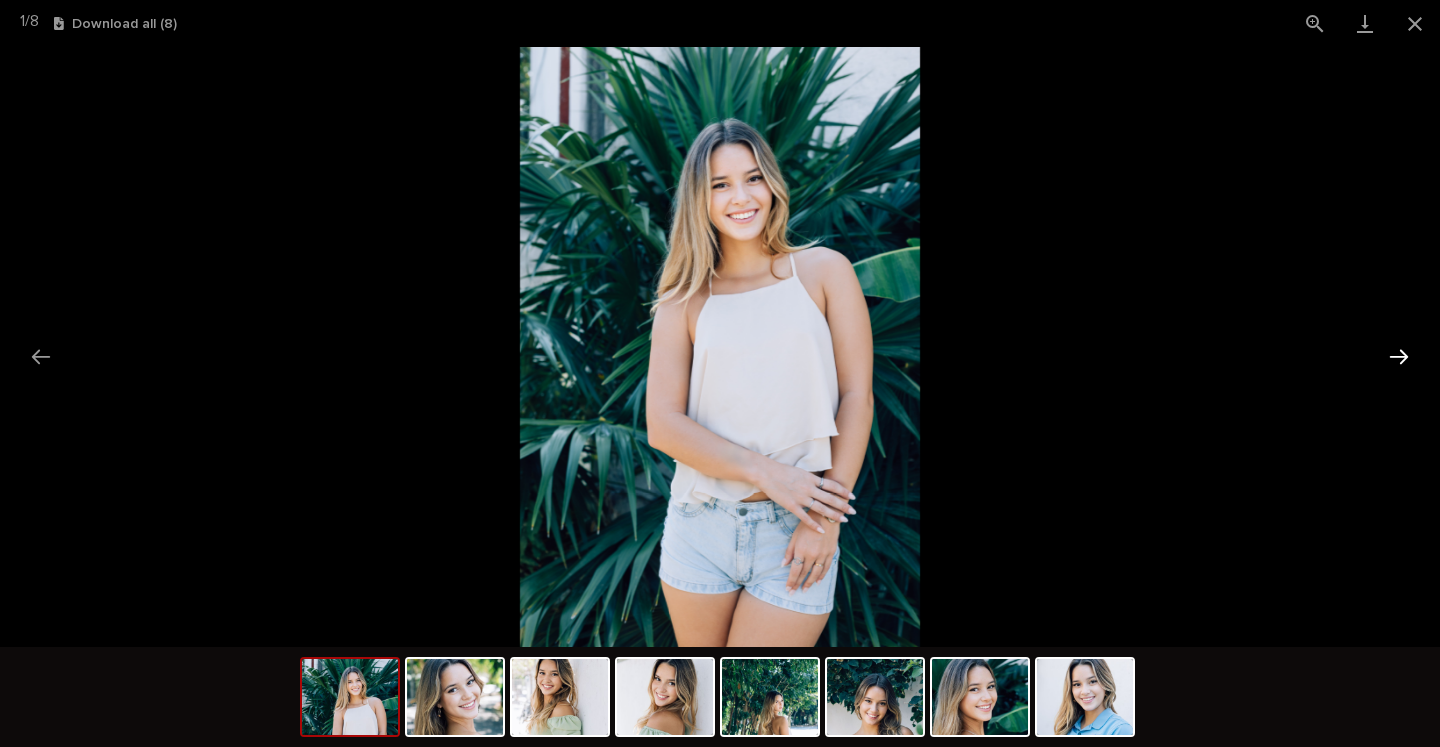 click at bounding box center [1399, 356] 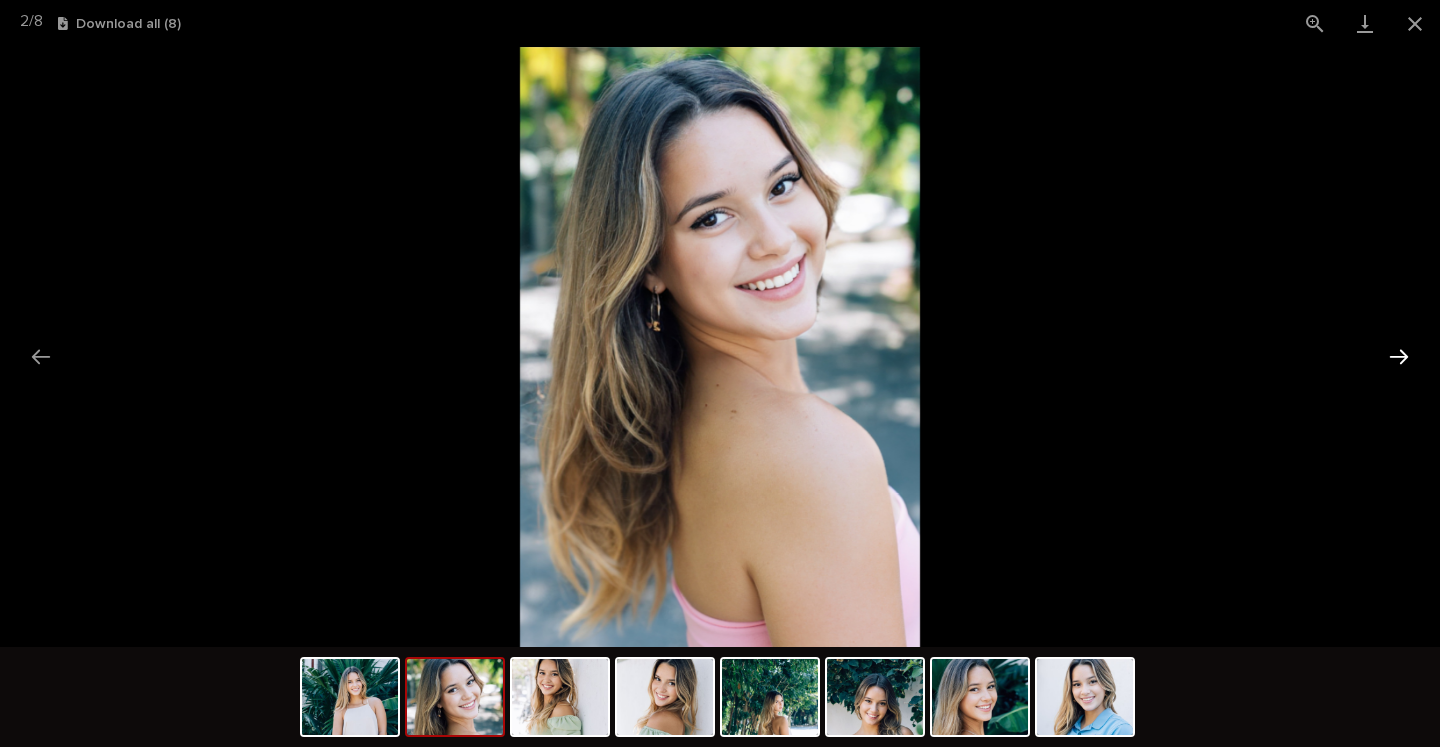 click at bounding box center [1399, 356] 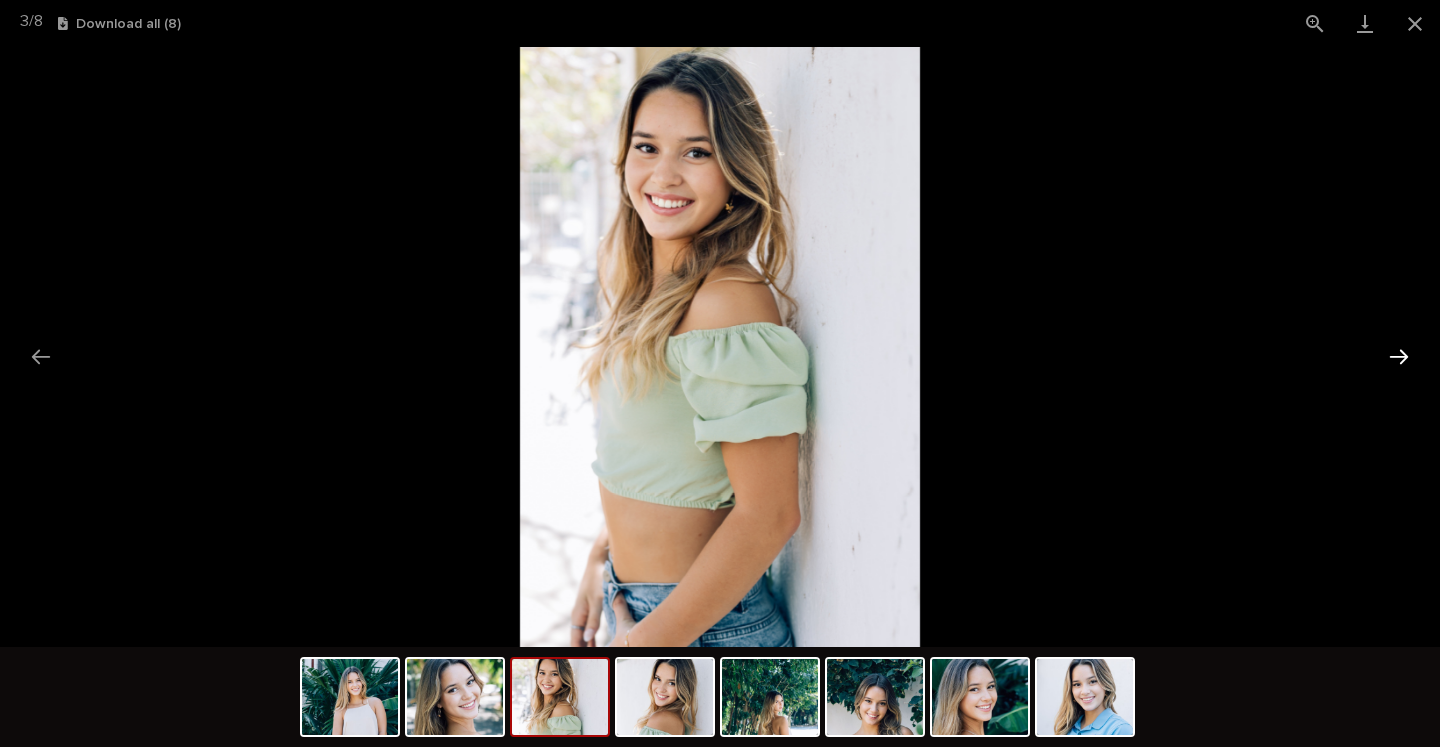 click at bounding box center (1399, 356) 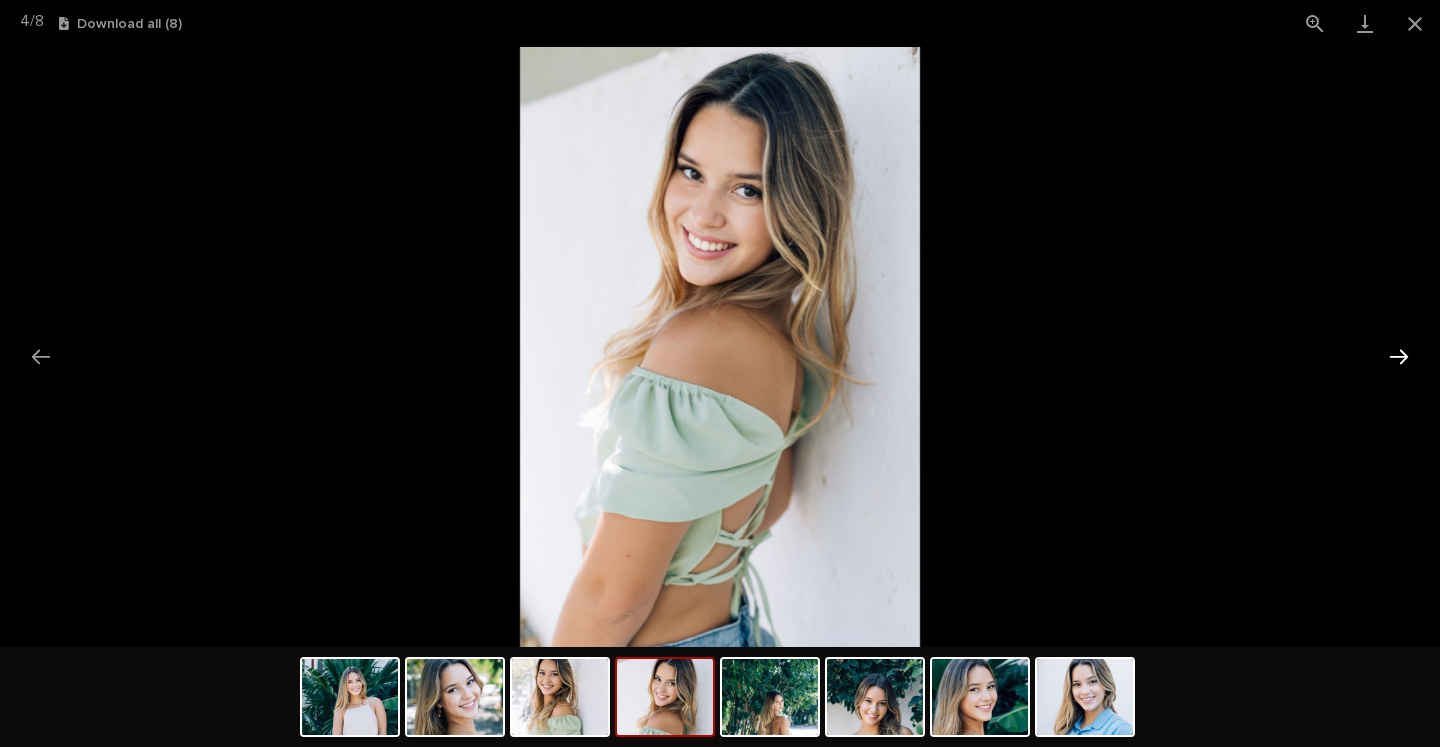 click at bounding box center [1399, 356] 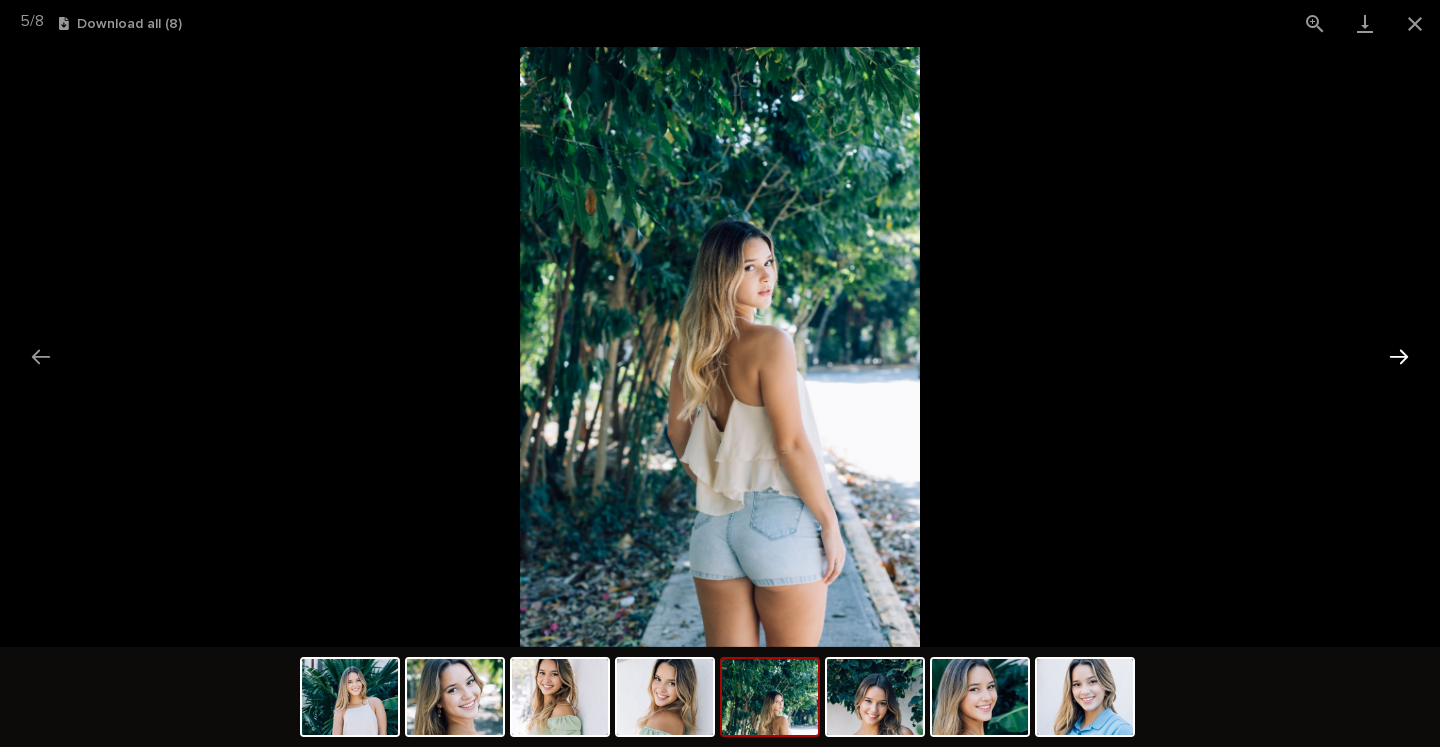 click at bounding box center (1399, 356) 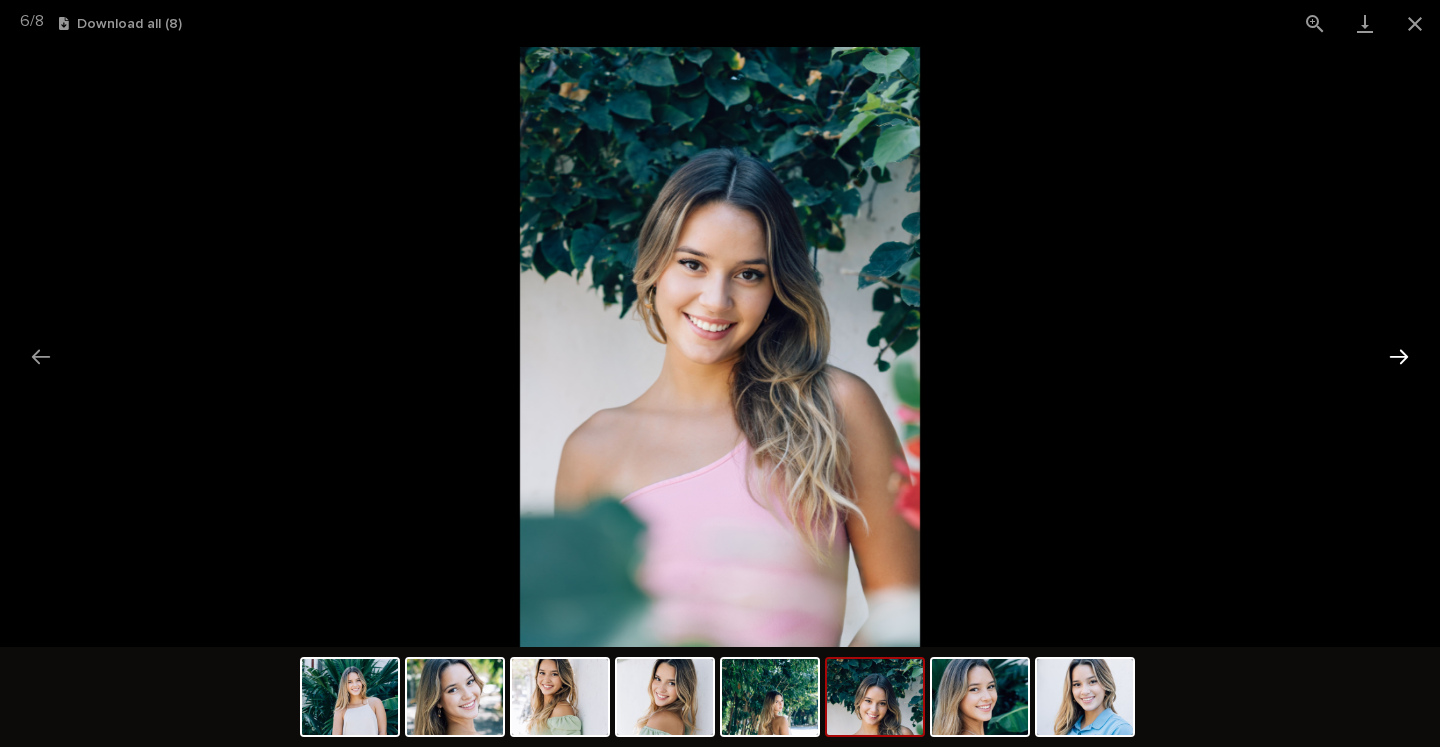 click at bounding box center [1399, 356] 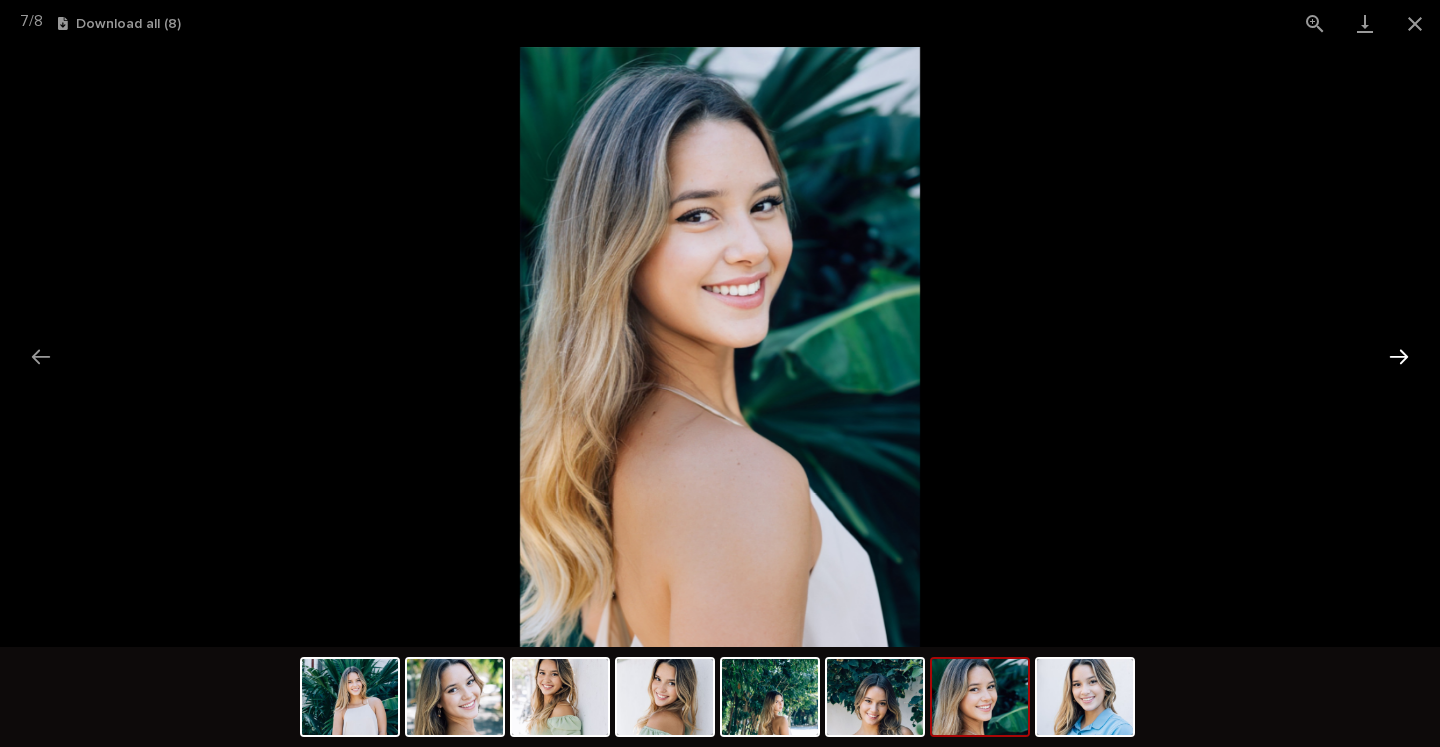 click at bounding box center [1399, 356] 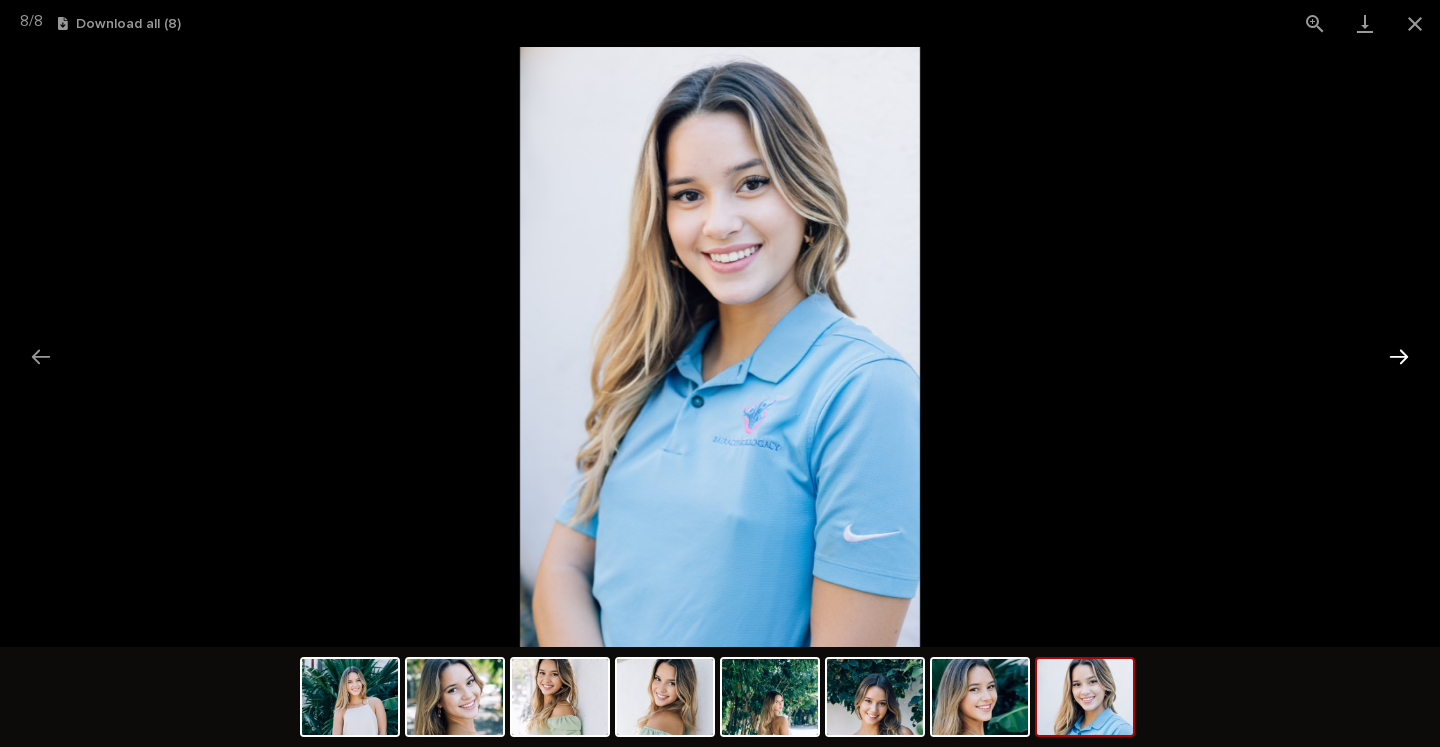 click at bounding box center (1399, 356) 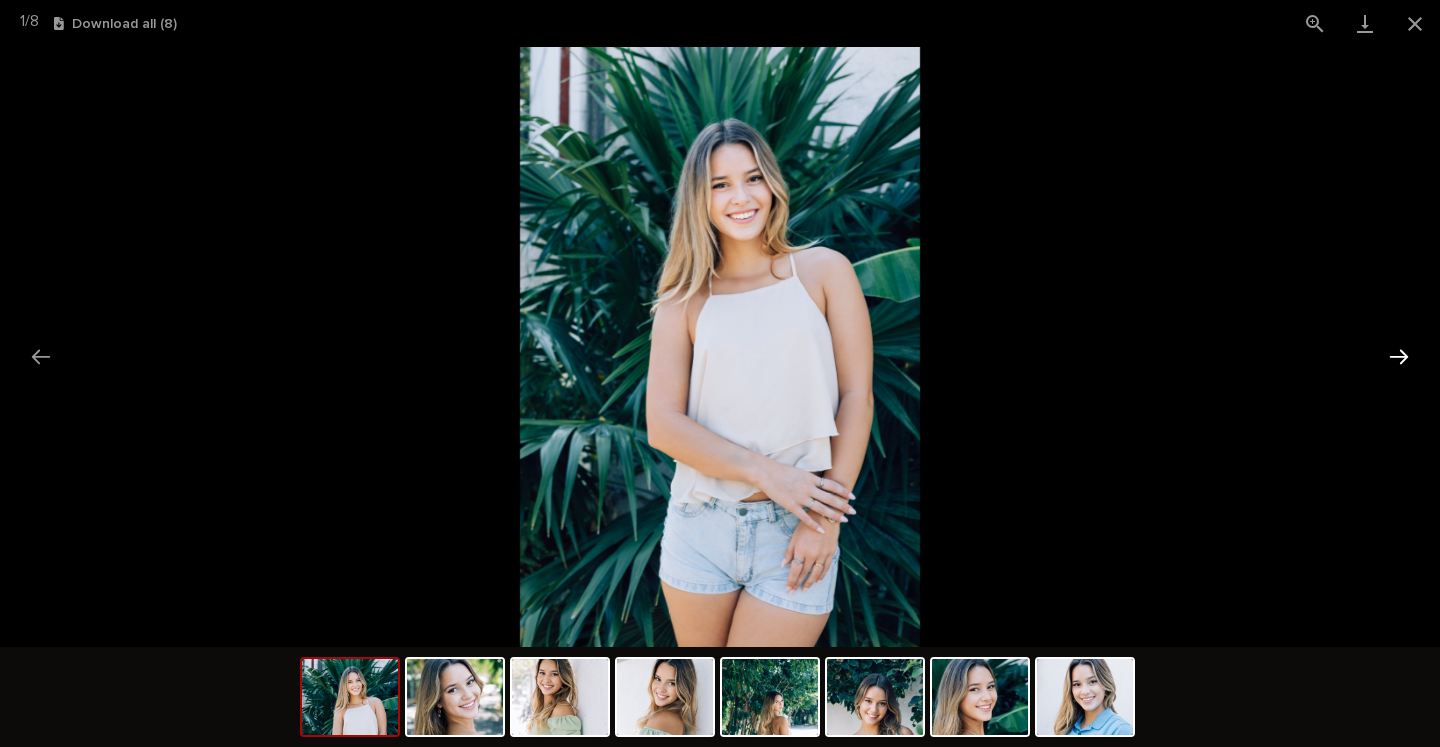 click at bounding box center (1399, 356) 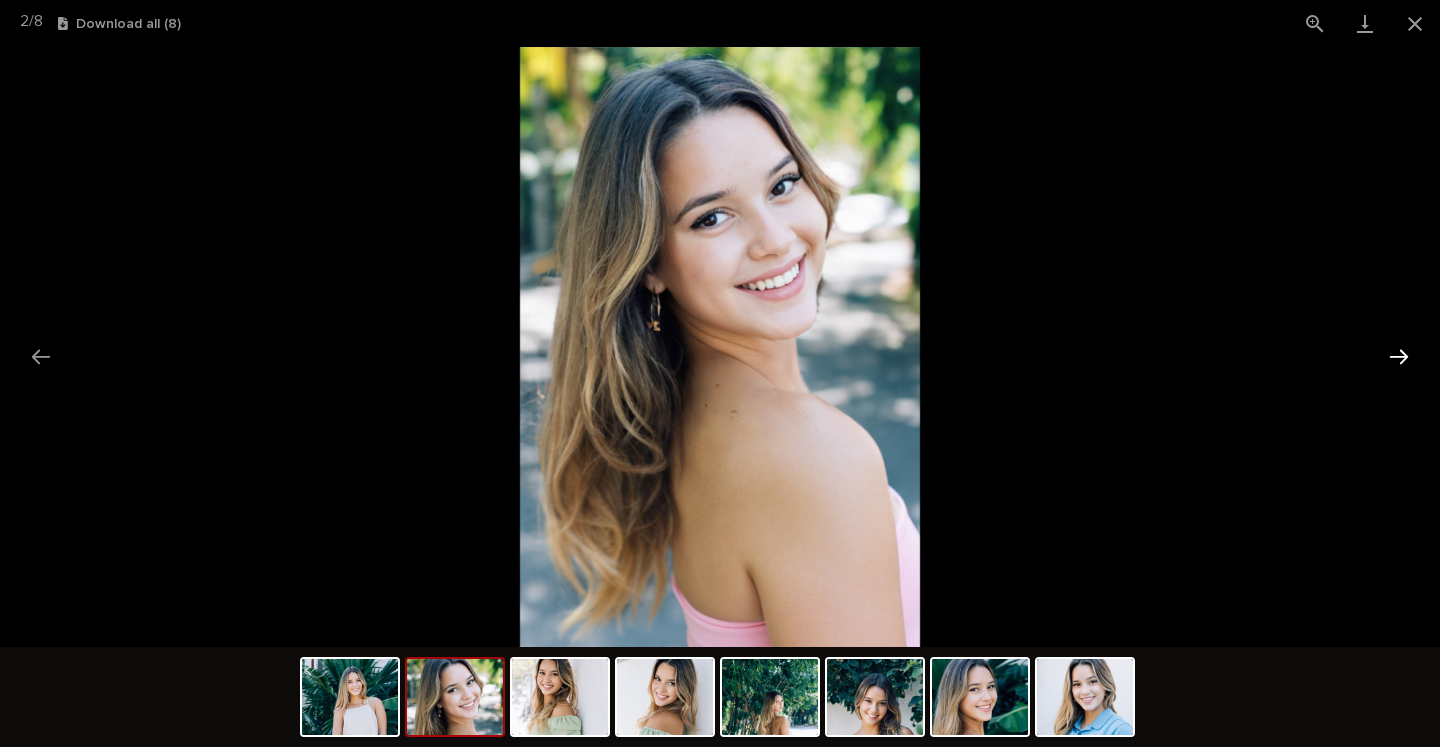 click at bounding box center (1399, 356) 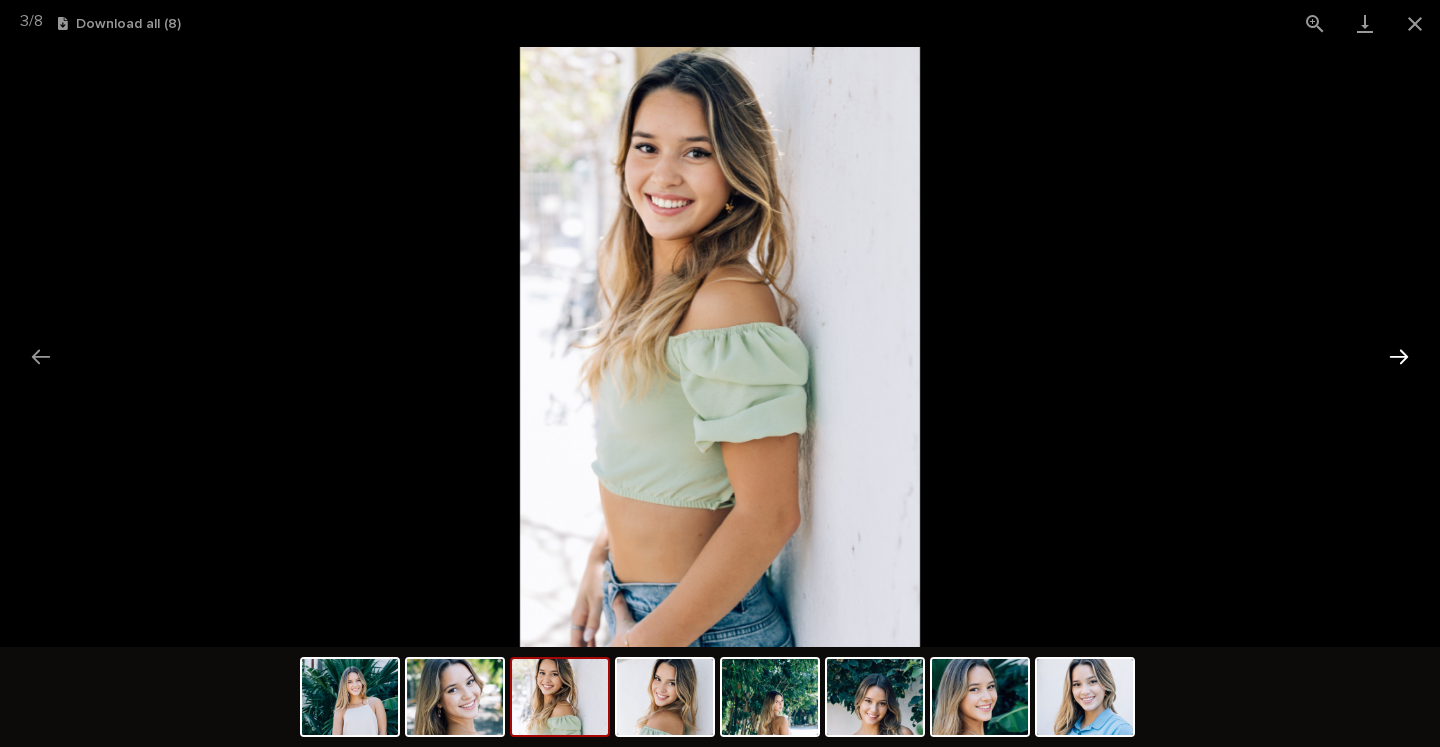 click at bounding box center (1399, 356) 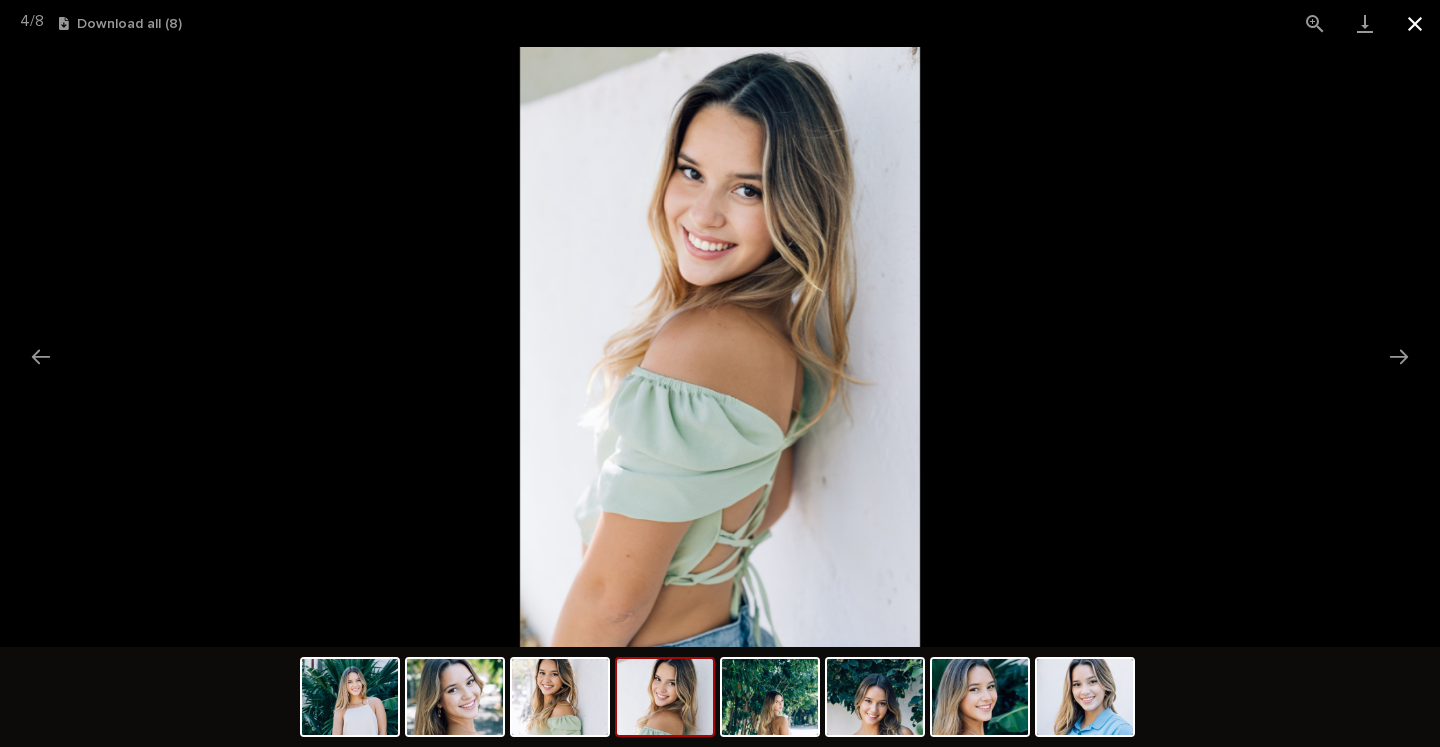 click at bounding box center (1415, 23) 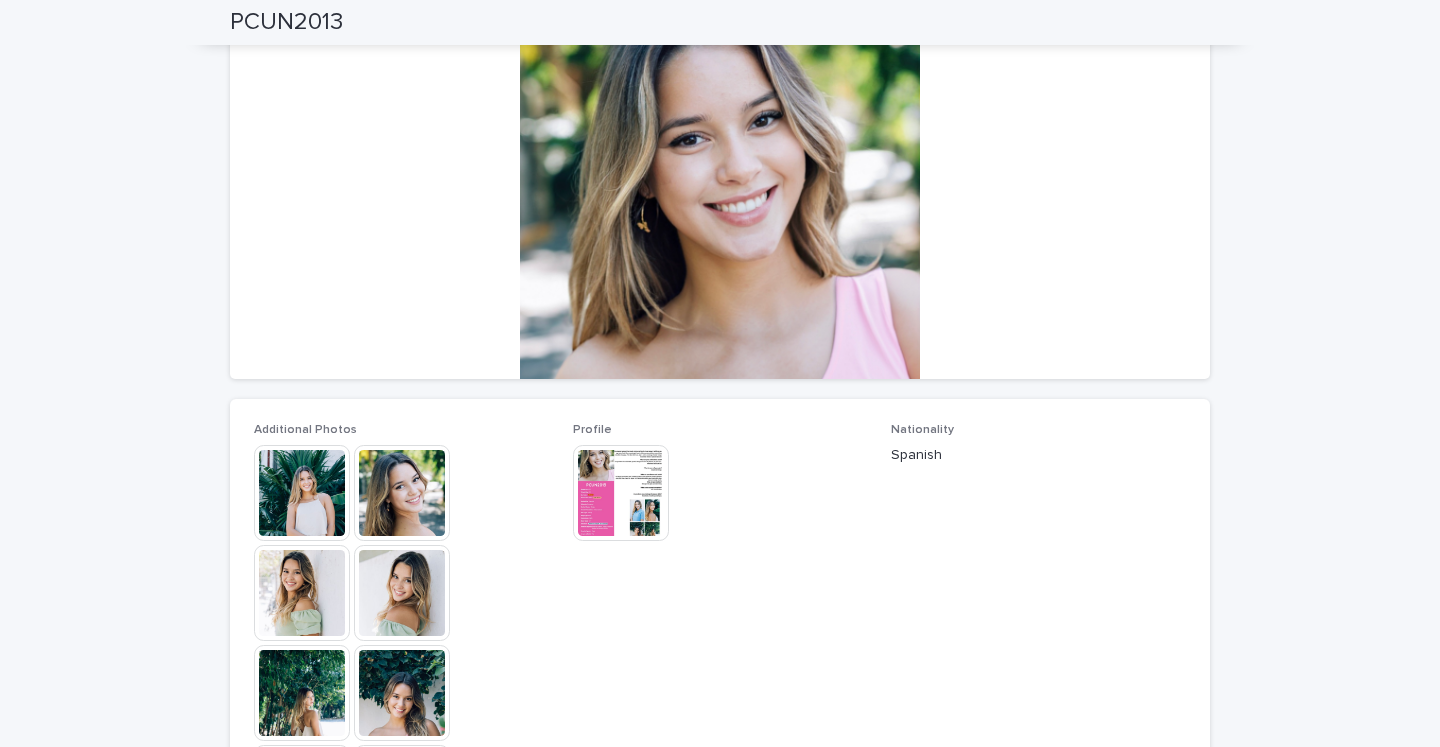 scroll, scrollTop: 0, scrollLeft: 0, axis: both 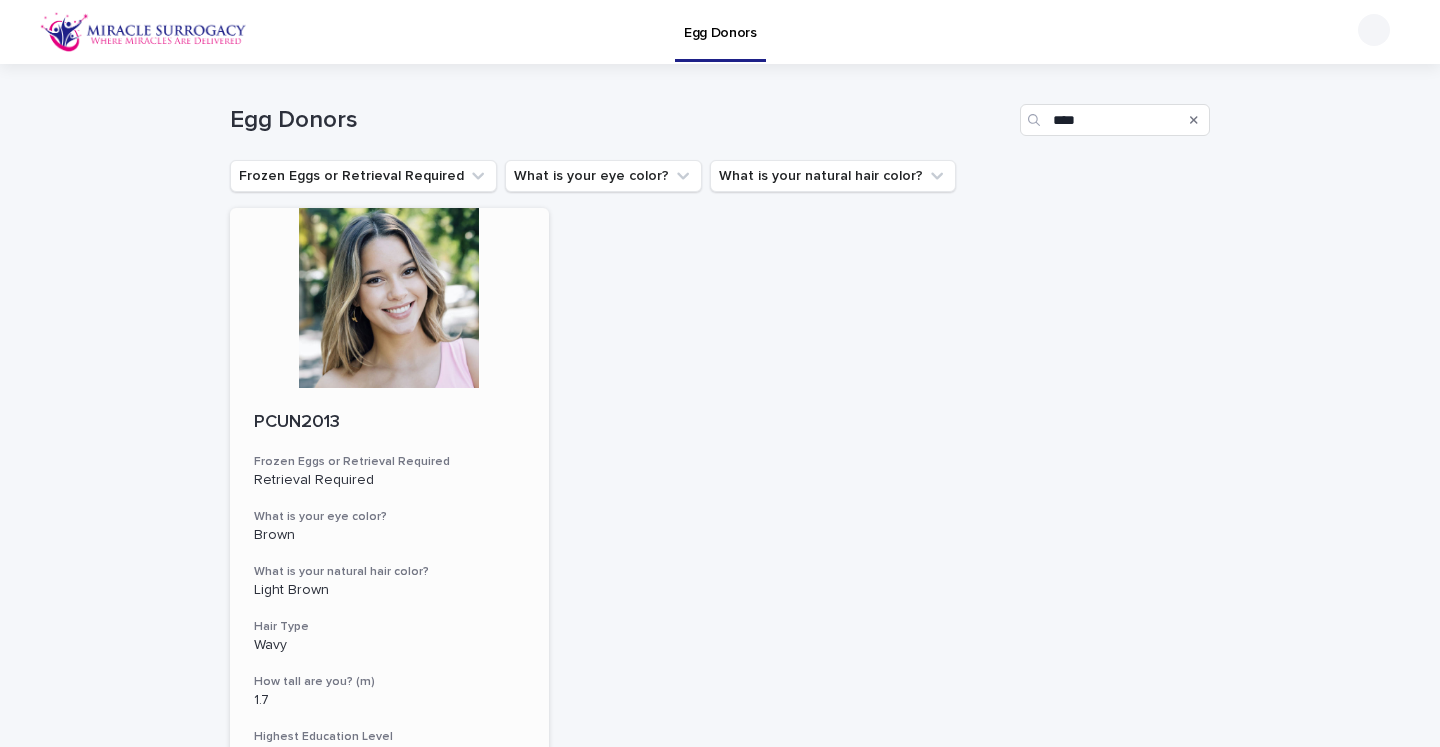 click on "PCUN2013" at bounding box center (389, 423) 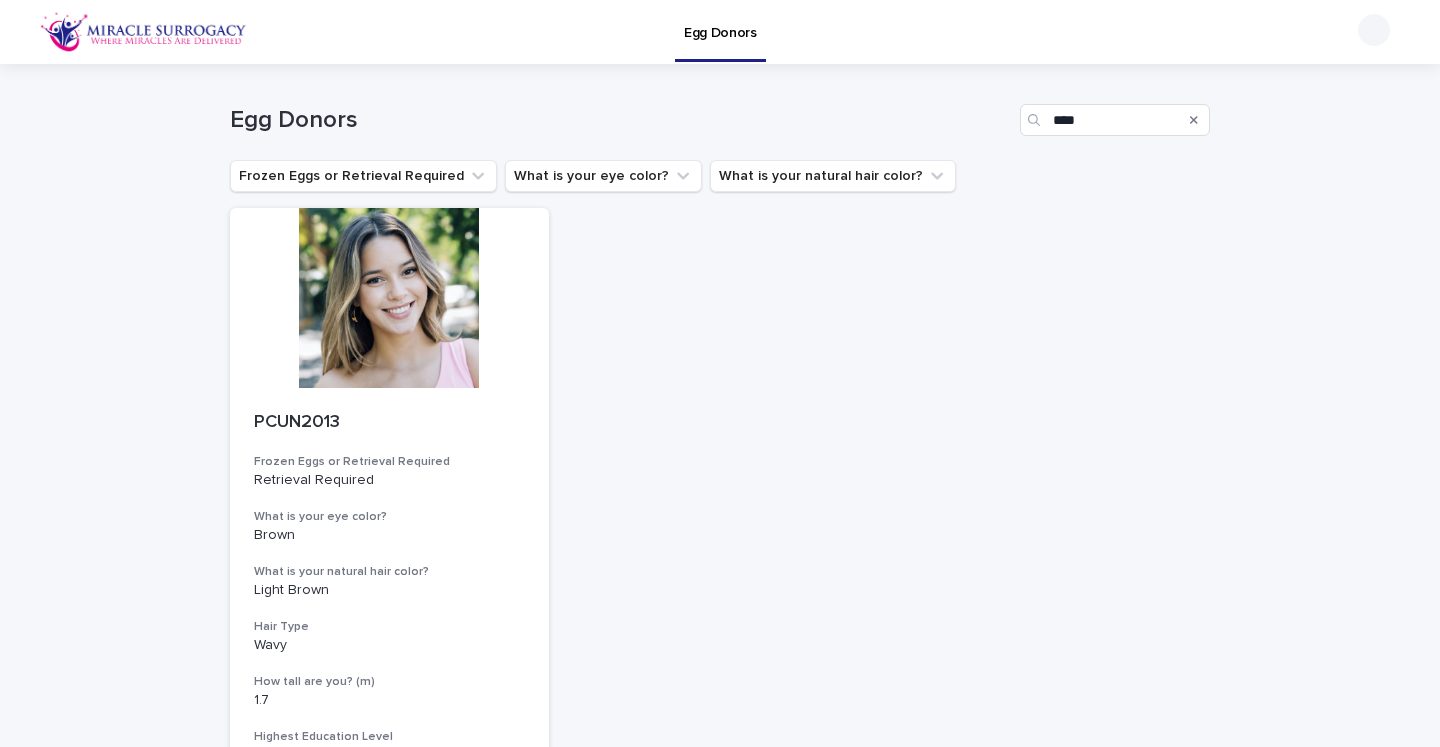 click 